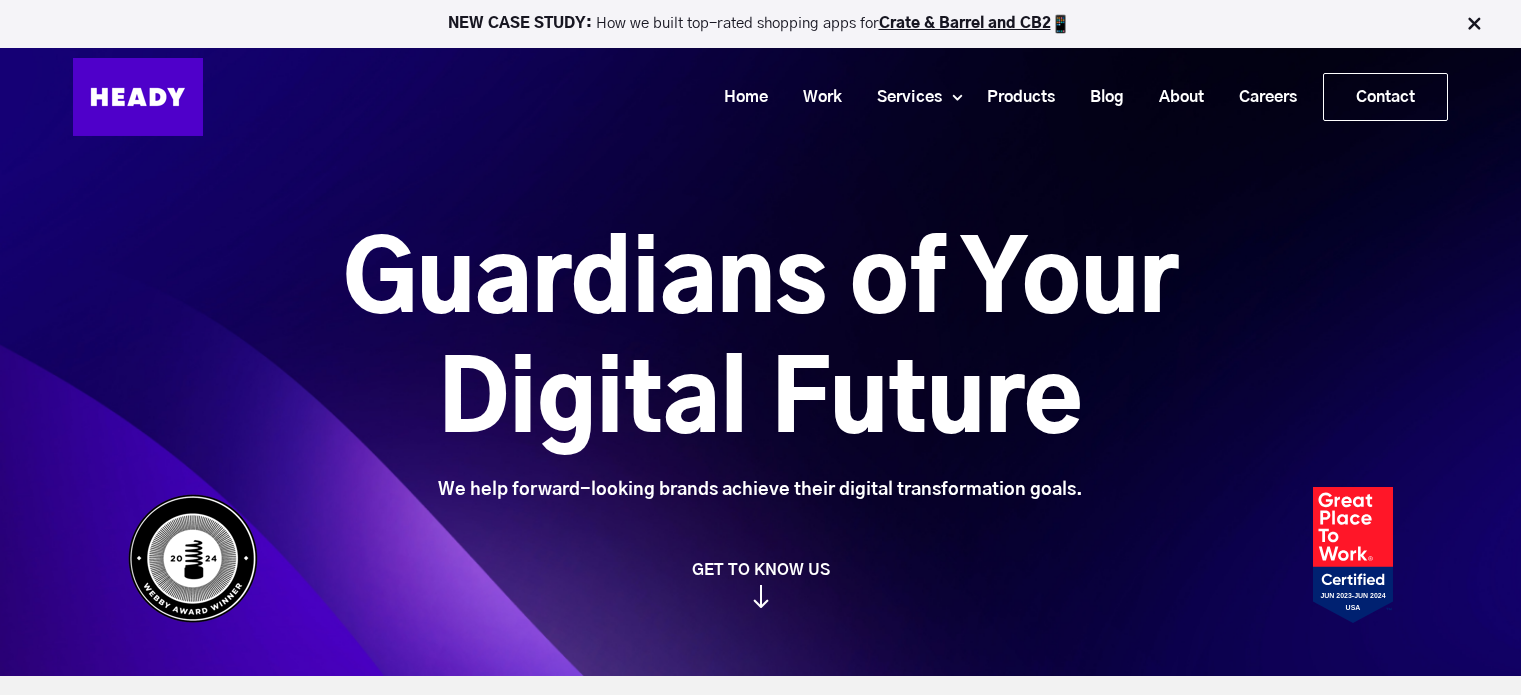 scroll, scrollTop: 0, scrollLeft: 0, axis: both 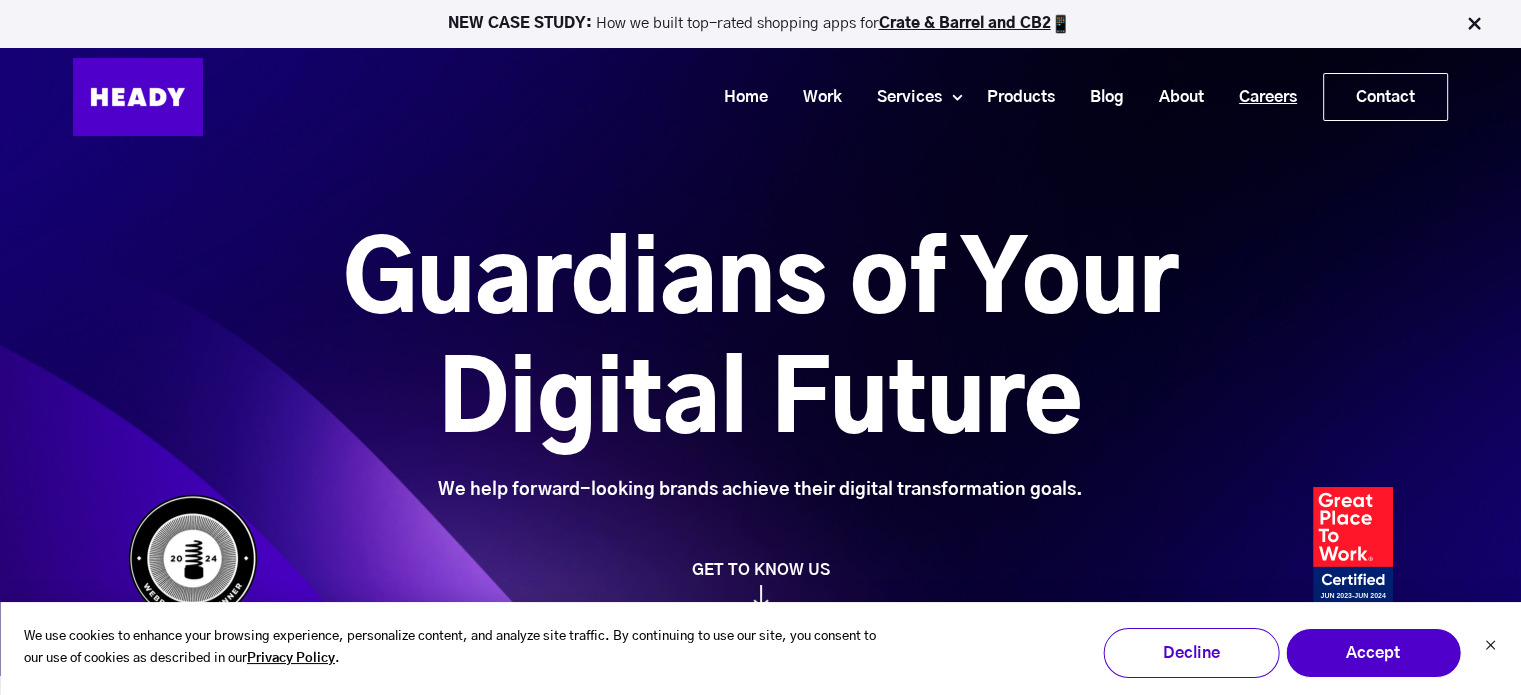 click on "Careers" at bounding box center (1260, 97) 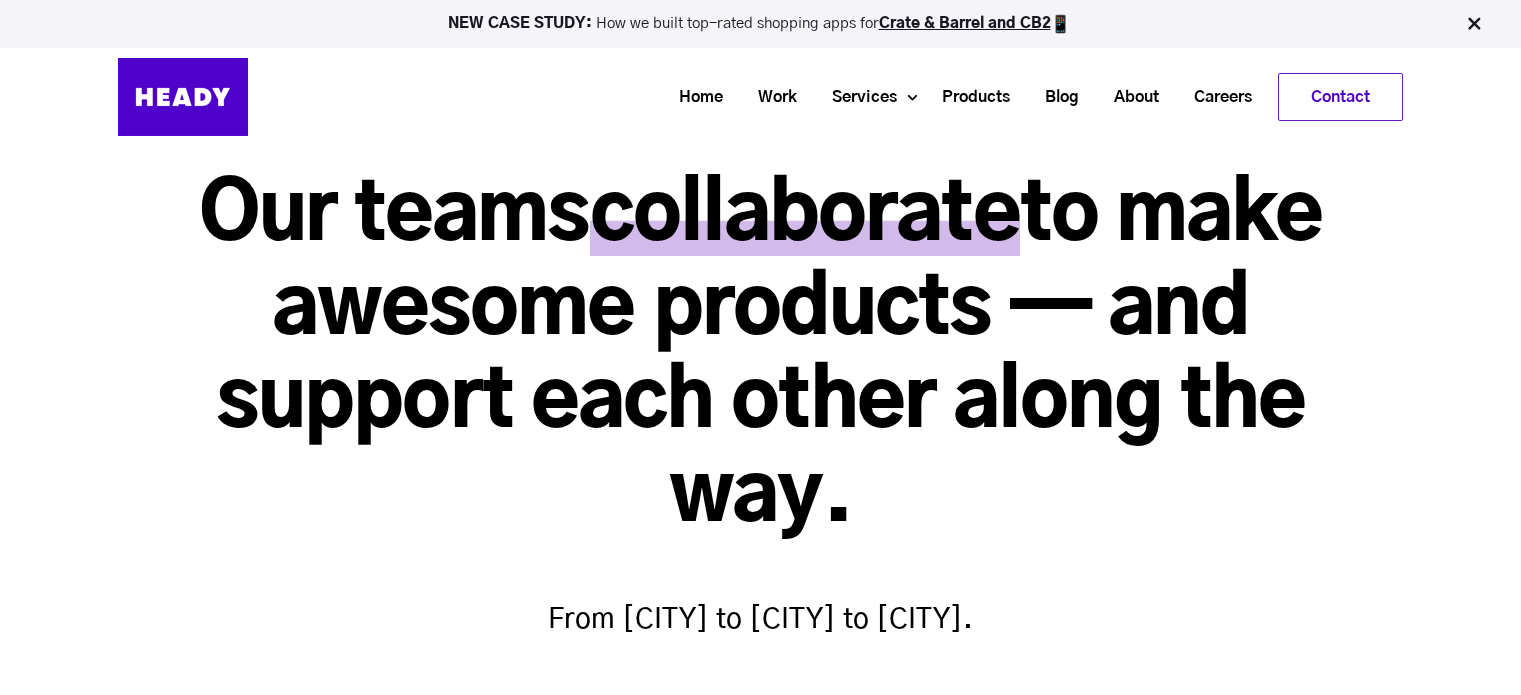 scroll, scrollTop: 0, scrollLeft: 0, axis: both 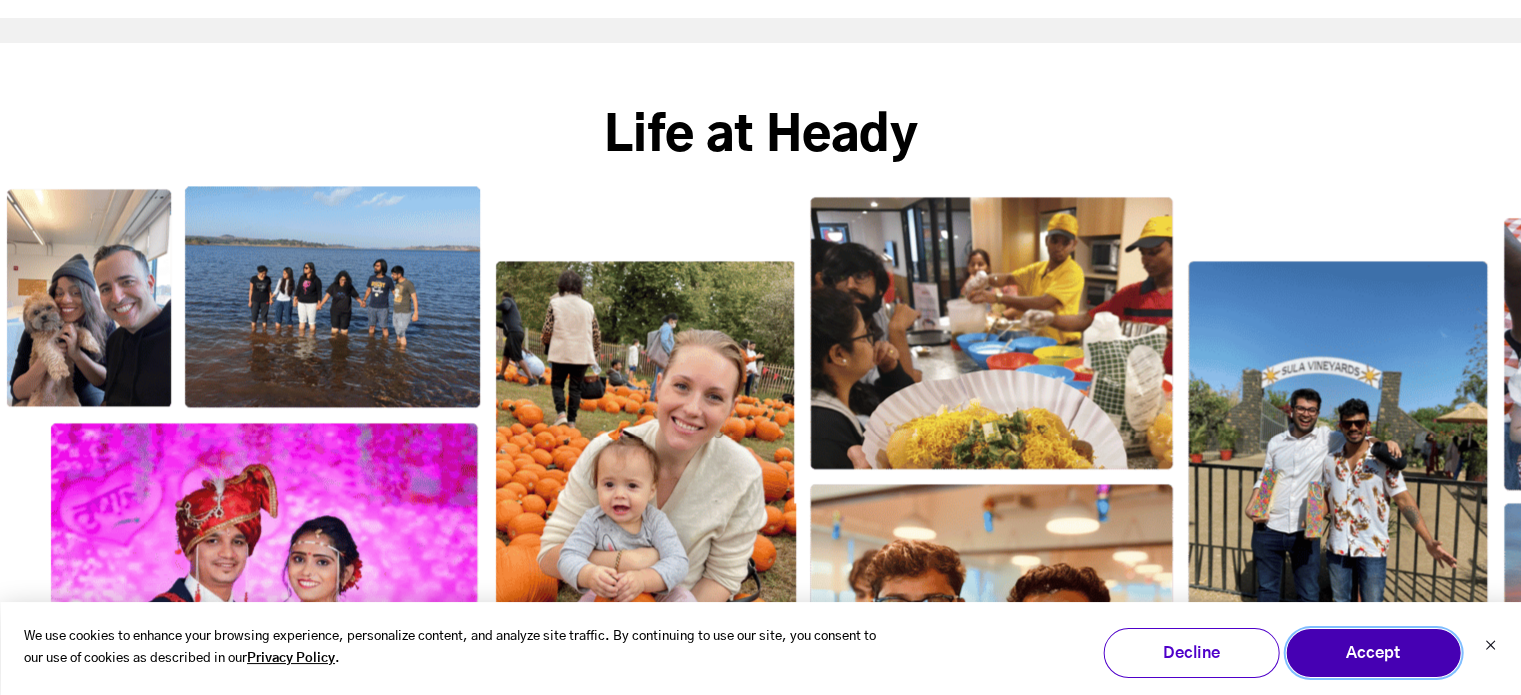 click on "Accept" at bounding box center [1373, 653] 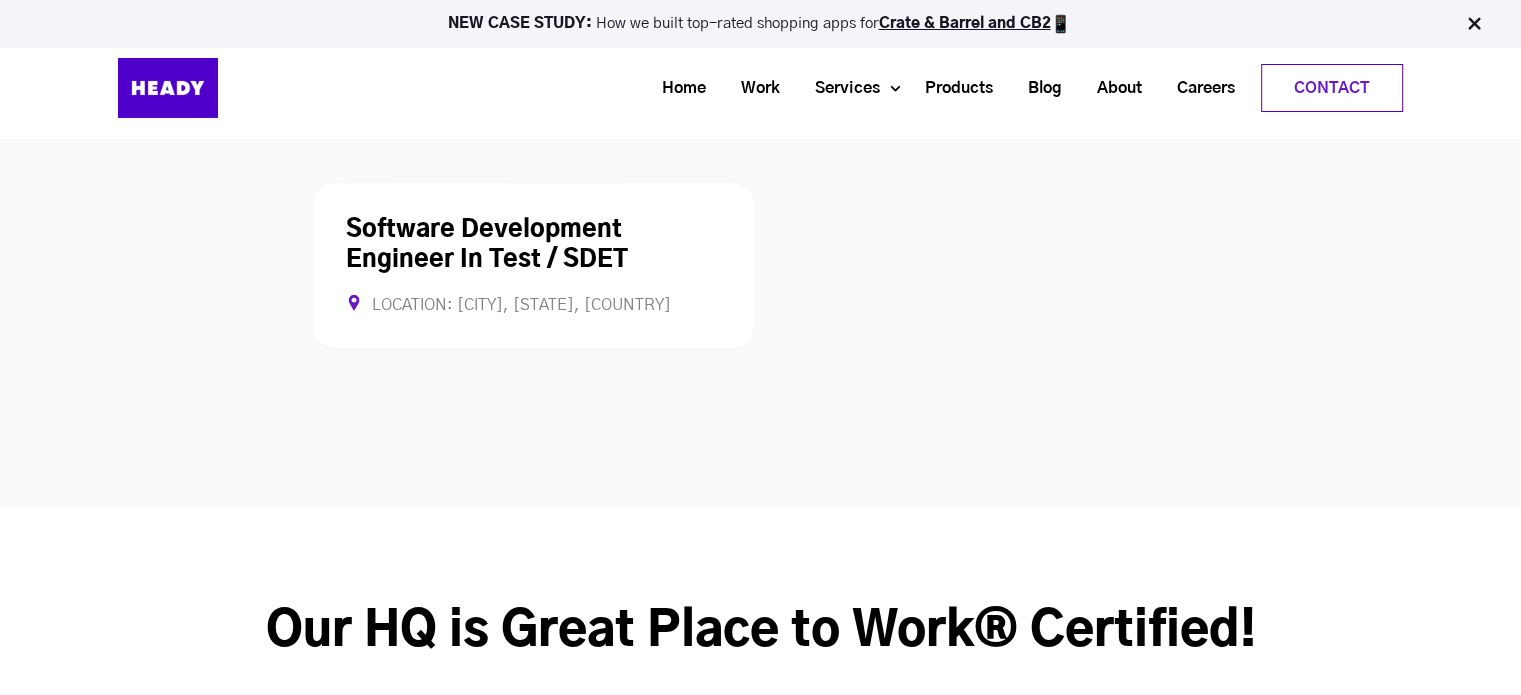 scroll, scrollTop: 5432, scrollLeft: 0, axis: vertical 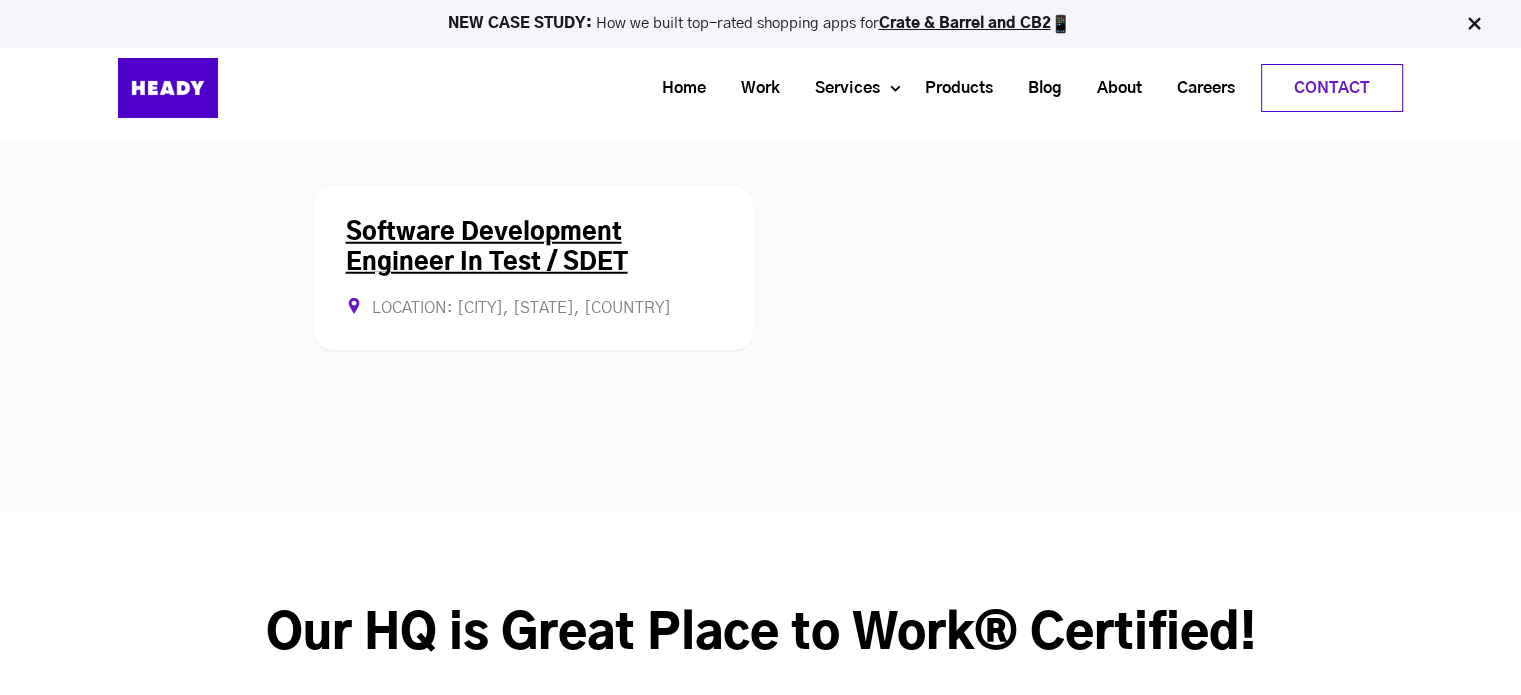 click on "Software Development Engineer In Test / SDET" at bounding box center [487, 248] 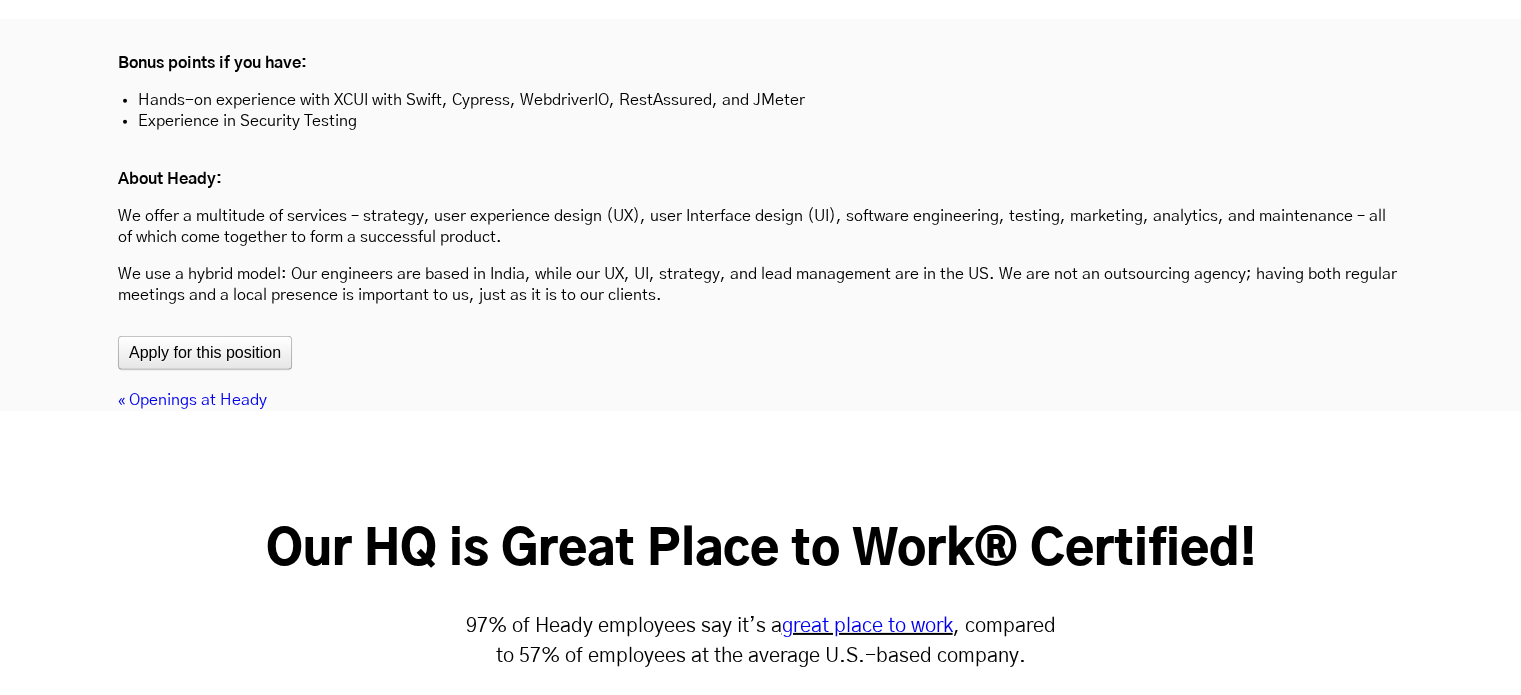 scroll, scrollTop: 6231, scrollLeft: 0, axis: vertical 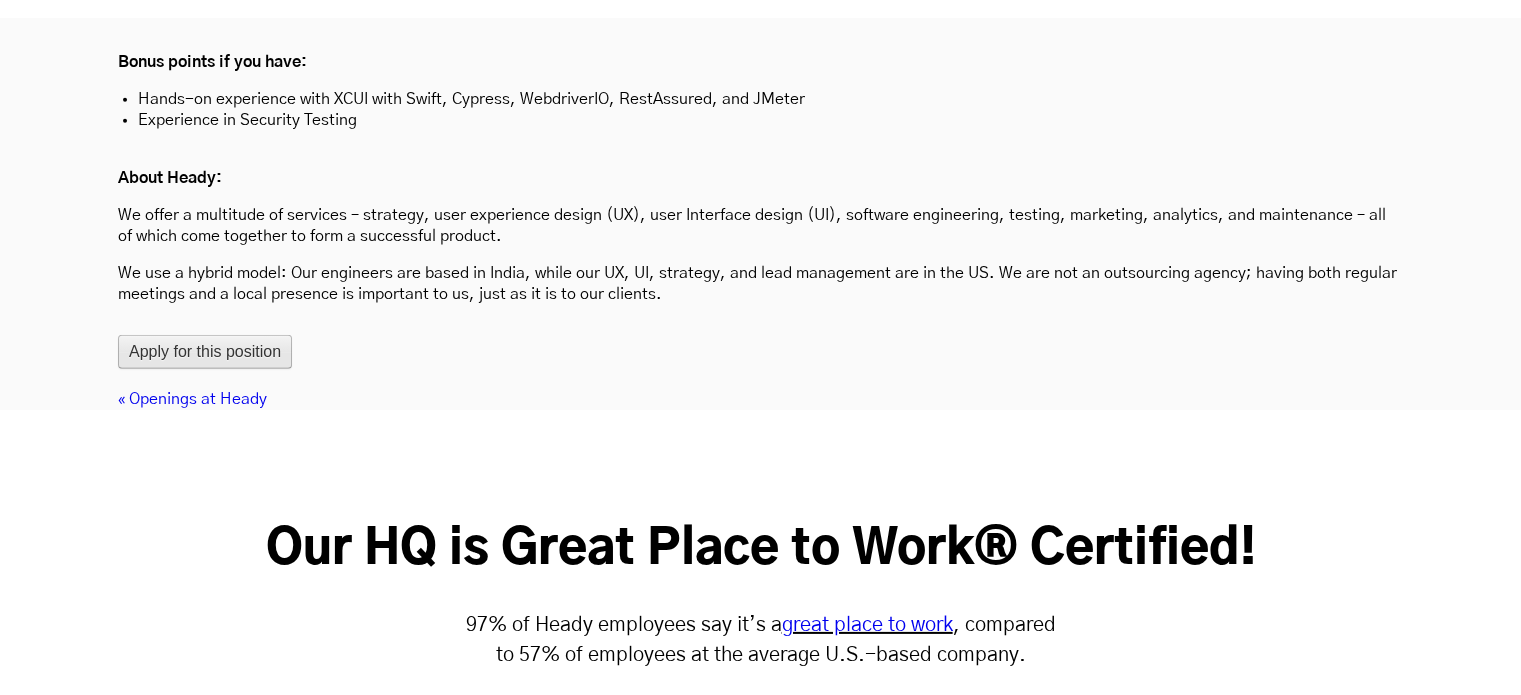 click on "Apply for this position" at bounding box center (205, 352) 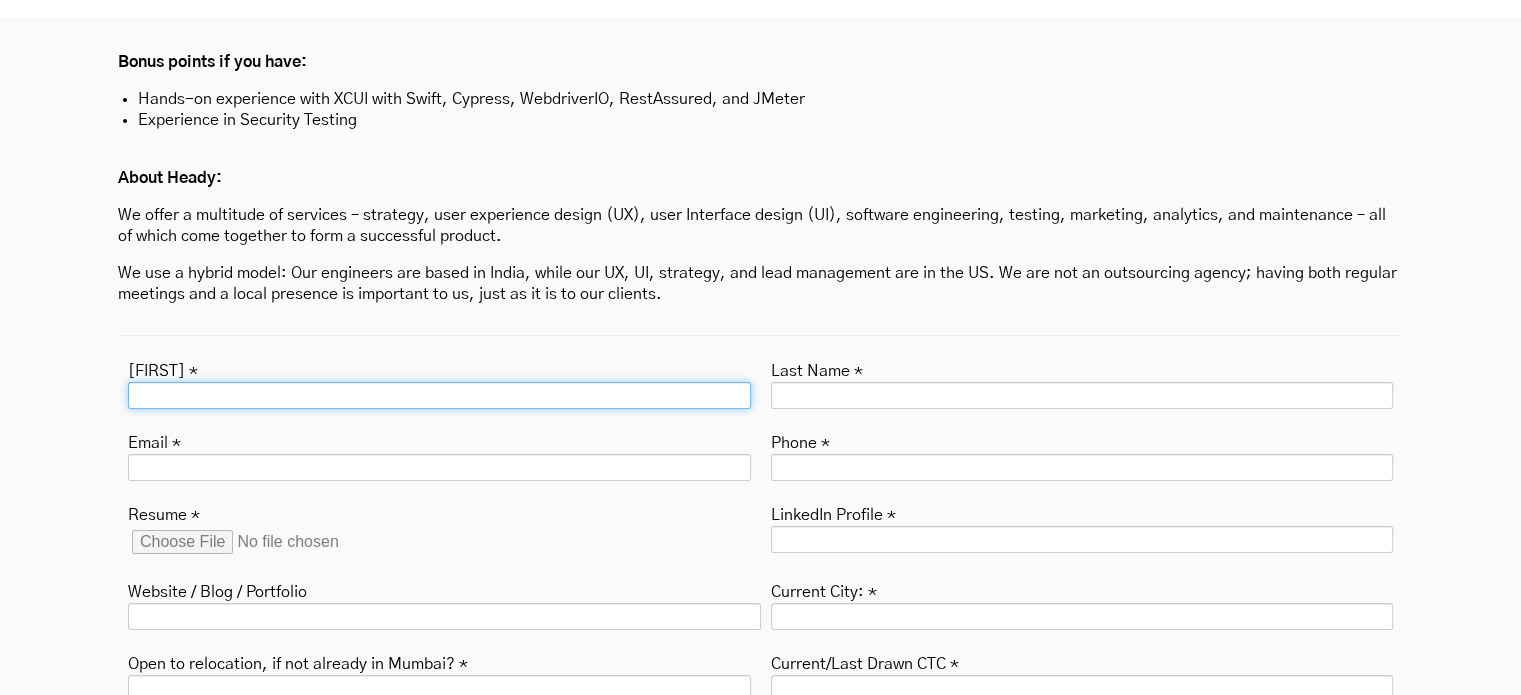 click on "[FIRST] *" at bounding box center [439, 395] 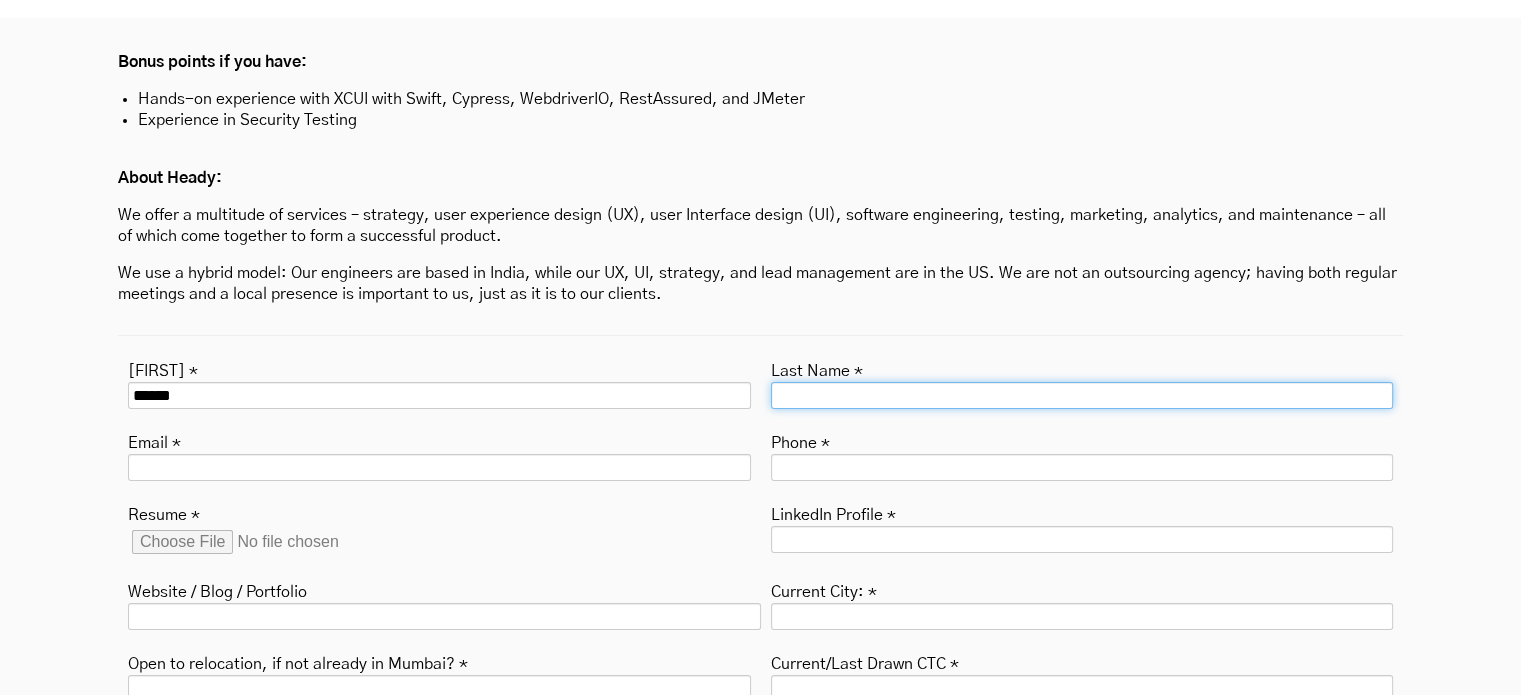 type on "****" 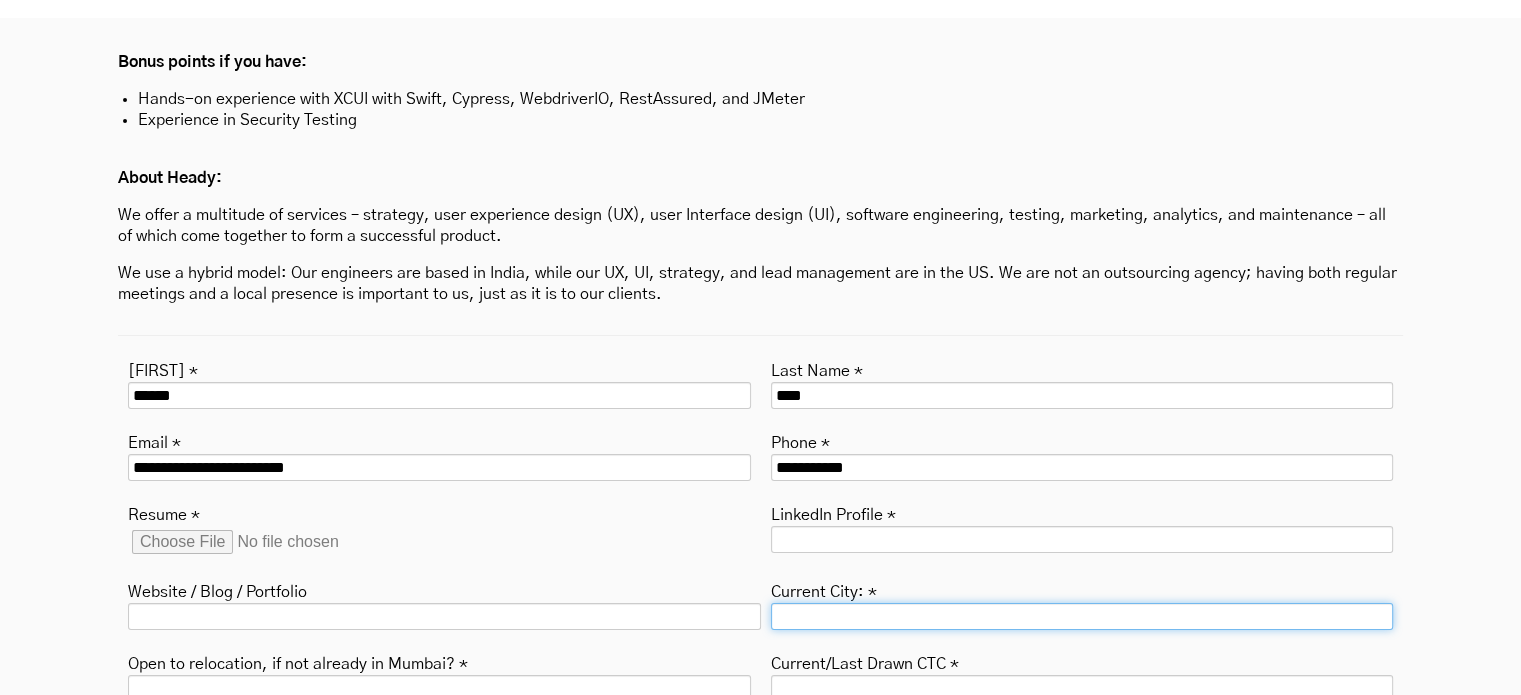 type on "******" 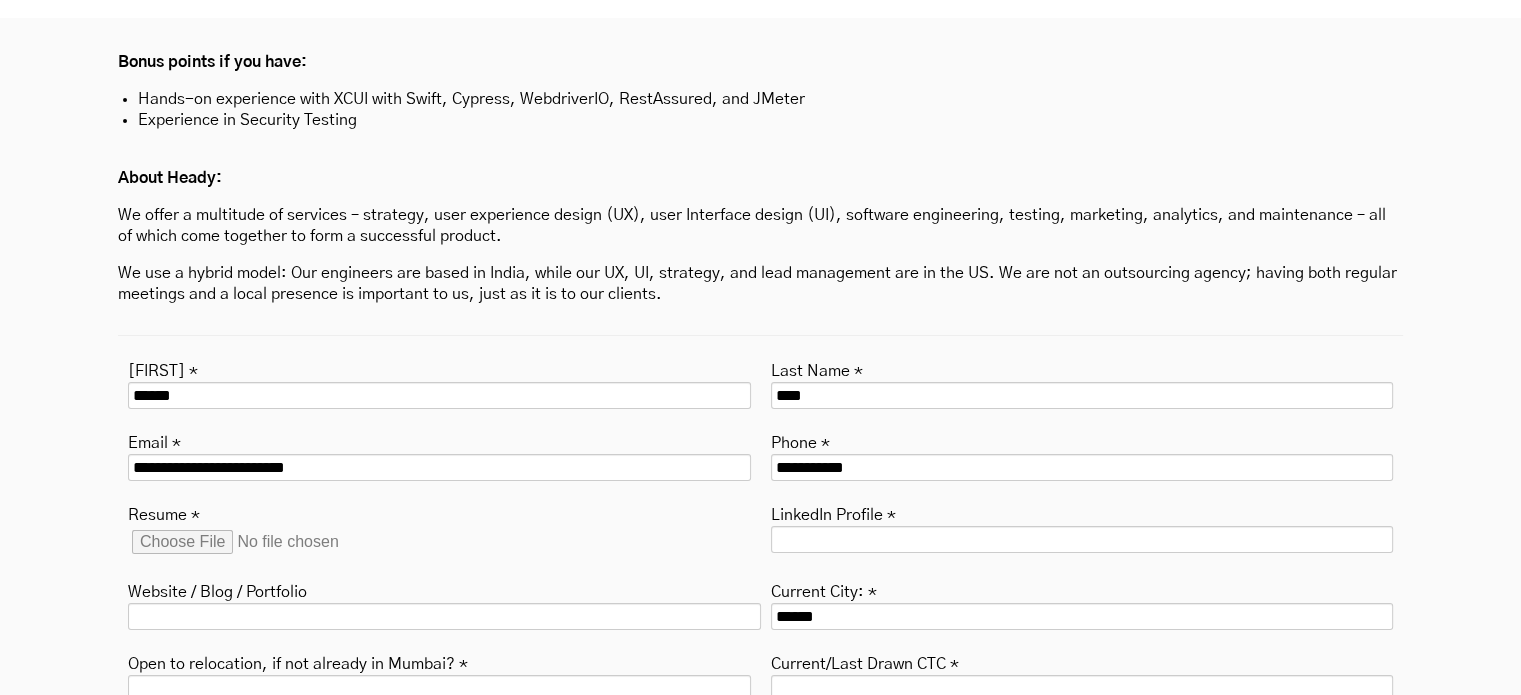 click on "Resume *" at bounding box center [283, 542] 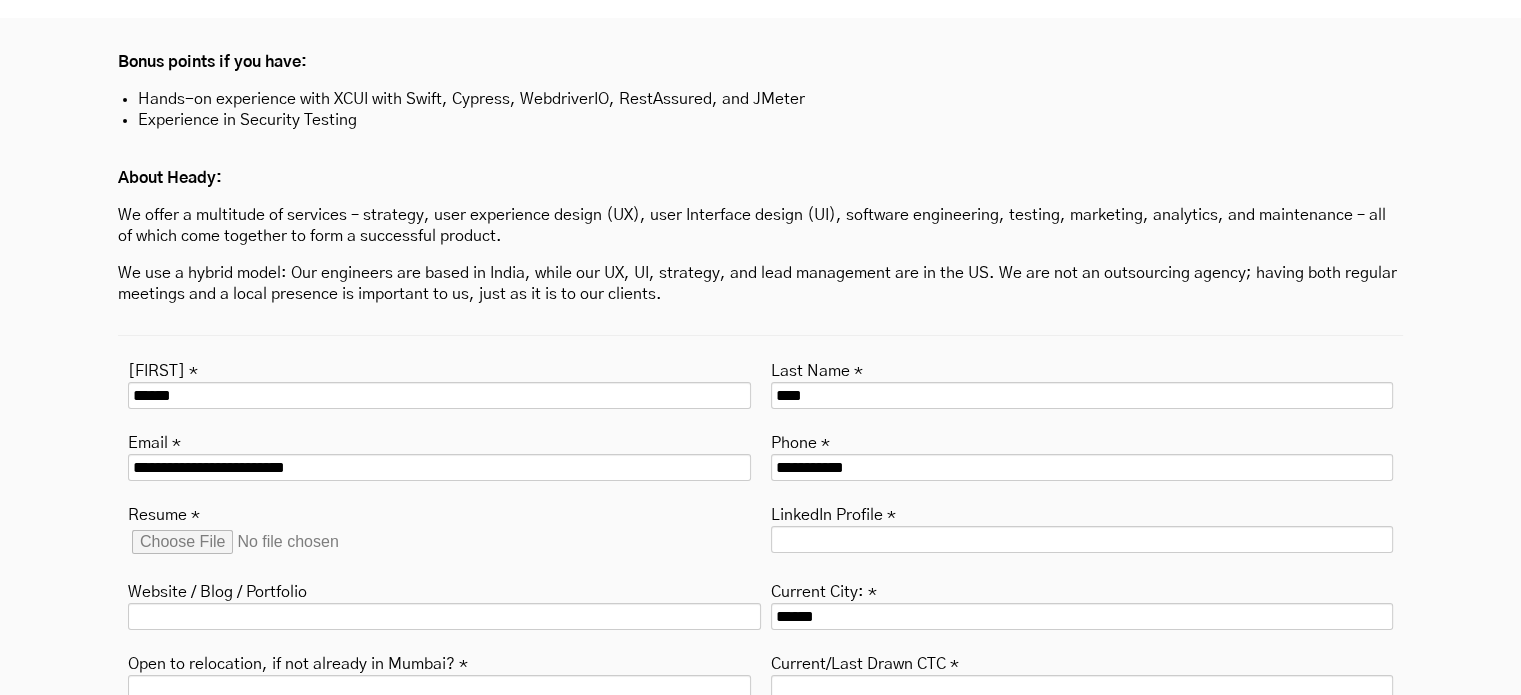type on "**********" 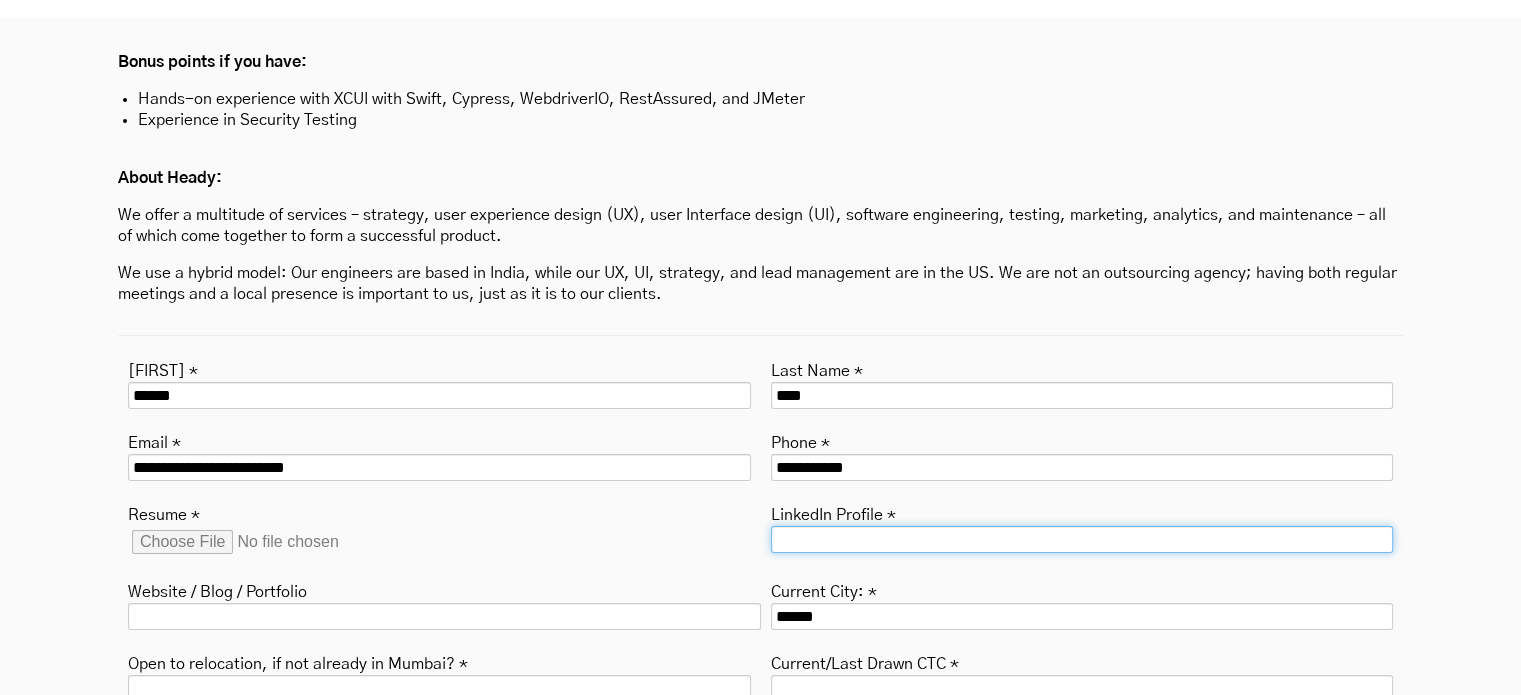 click on "LinkedIn Profile *" at bounding box center (1082, 539) 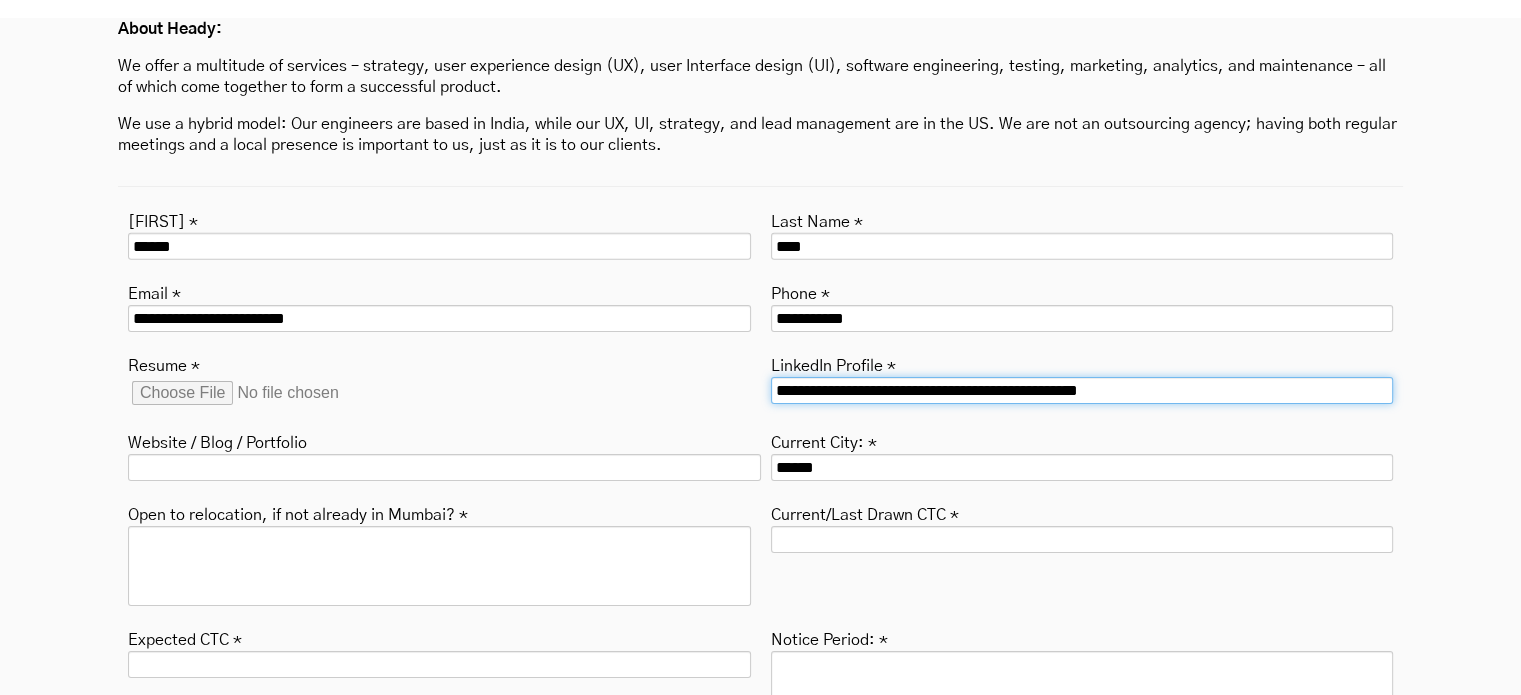 scroll, scrollTop: 6452, scrollLeft: 0, axis: vertical 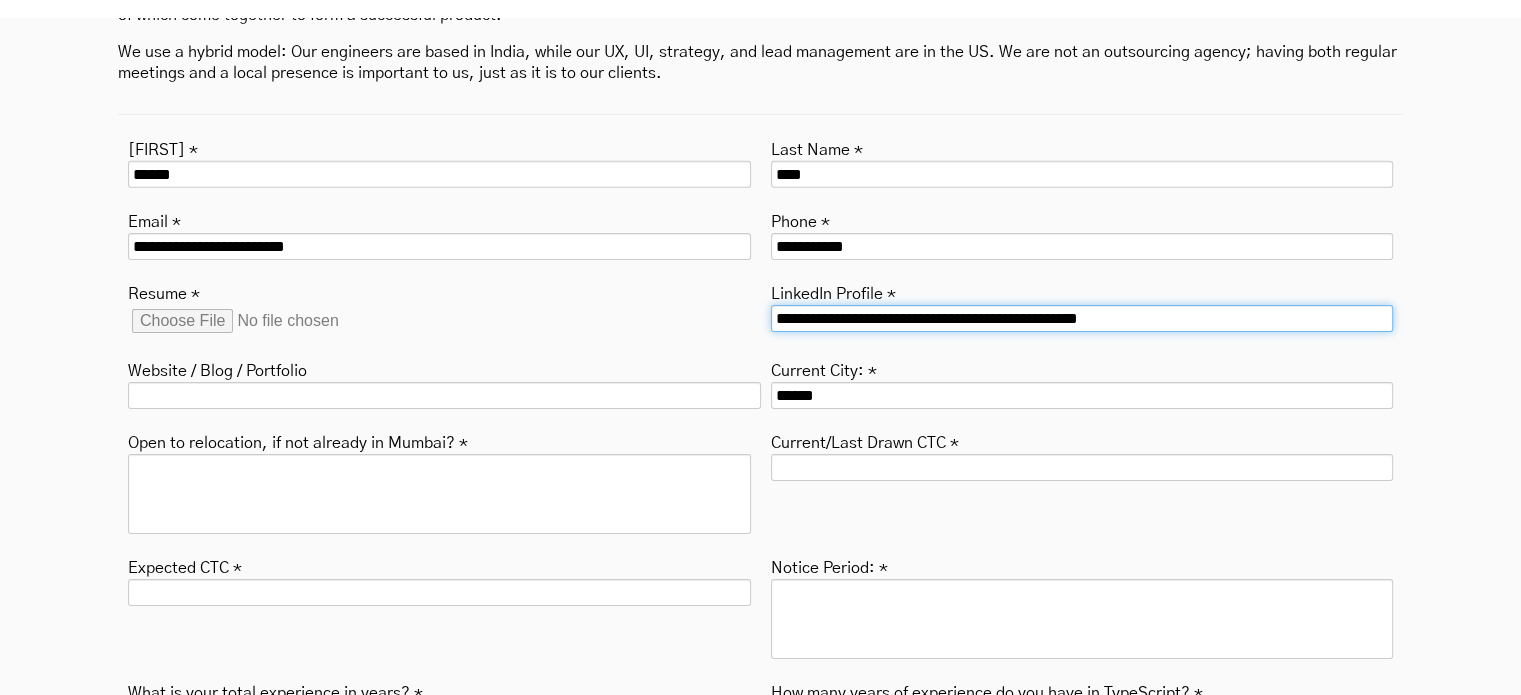type on "**********" 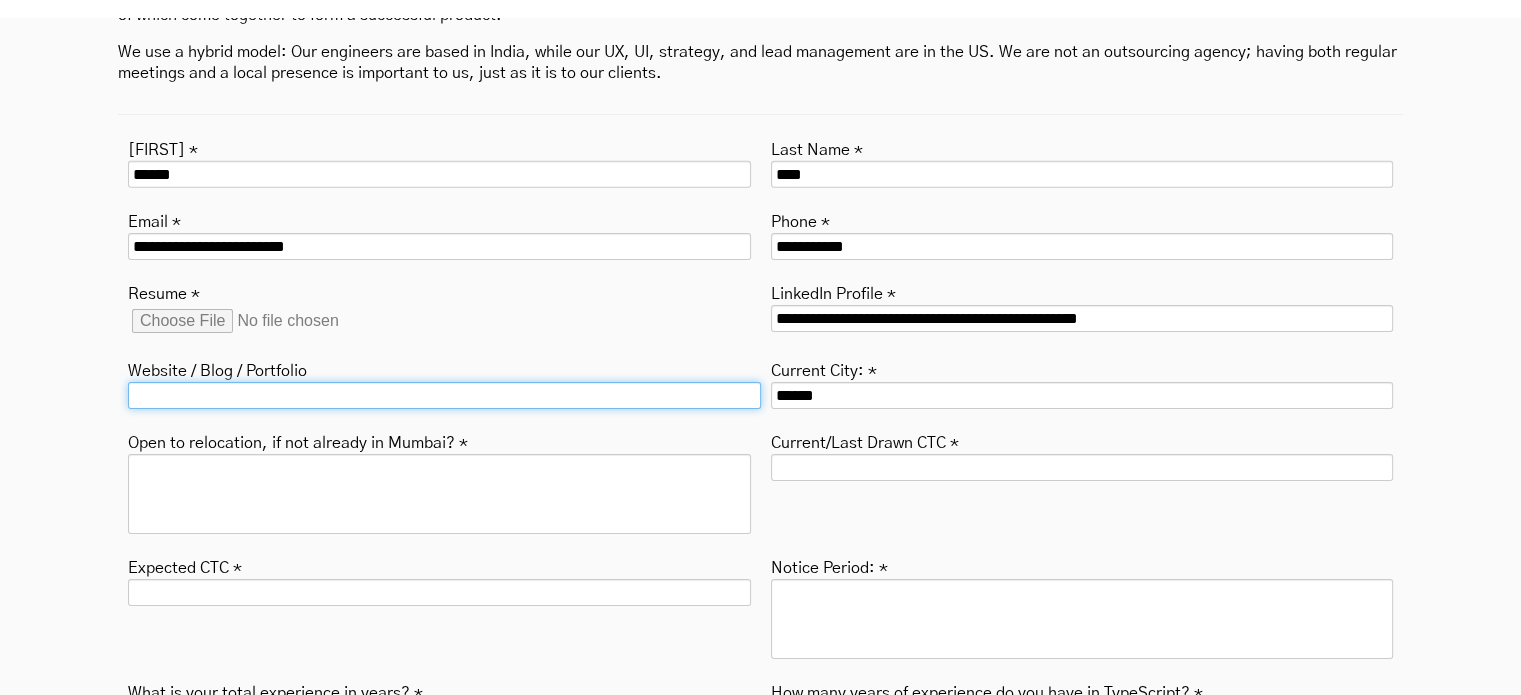 click on "Website / Blog / Portfolio" at bounding box center (444, 395) 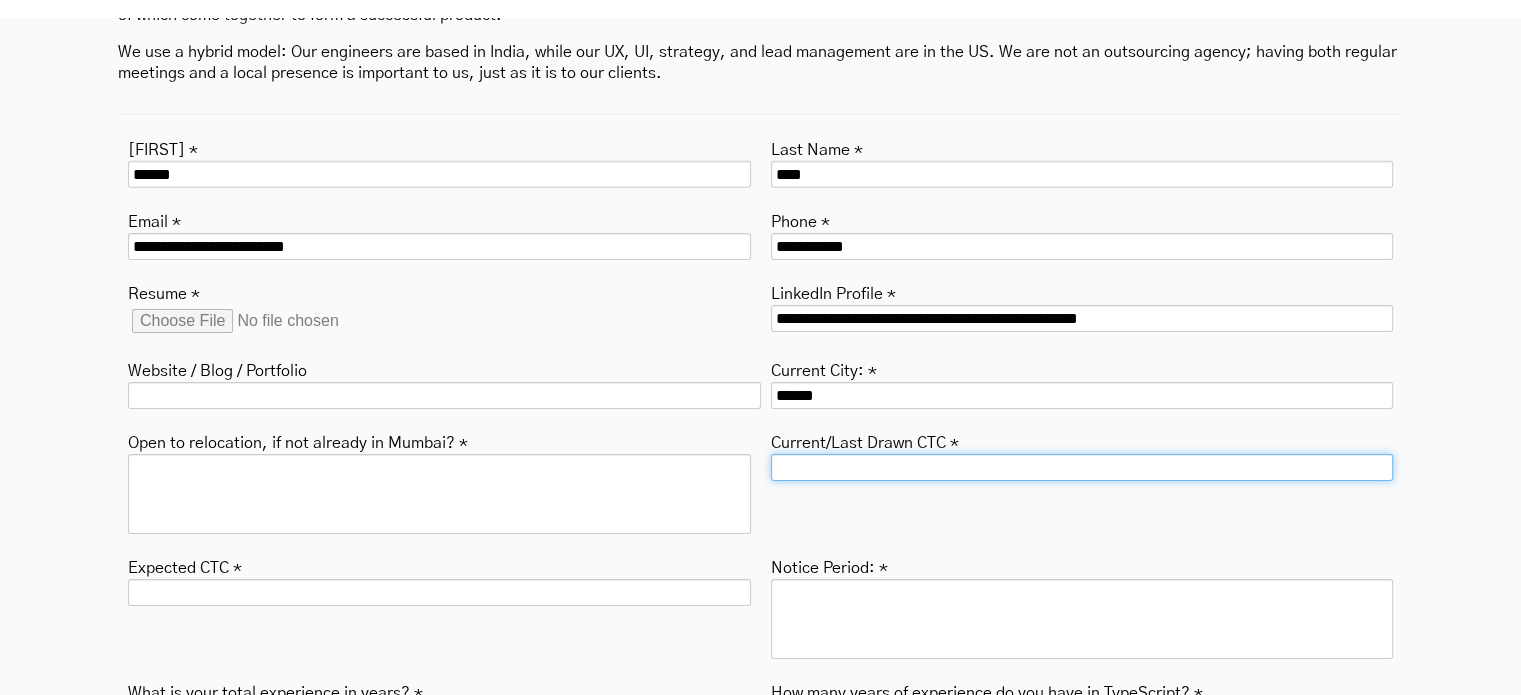 click on "Current/Last Drawn CTC *" at bounding box center (1082, 467) 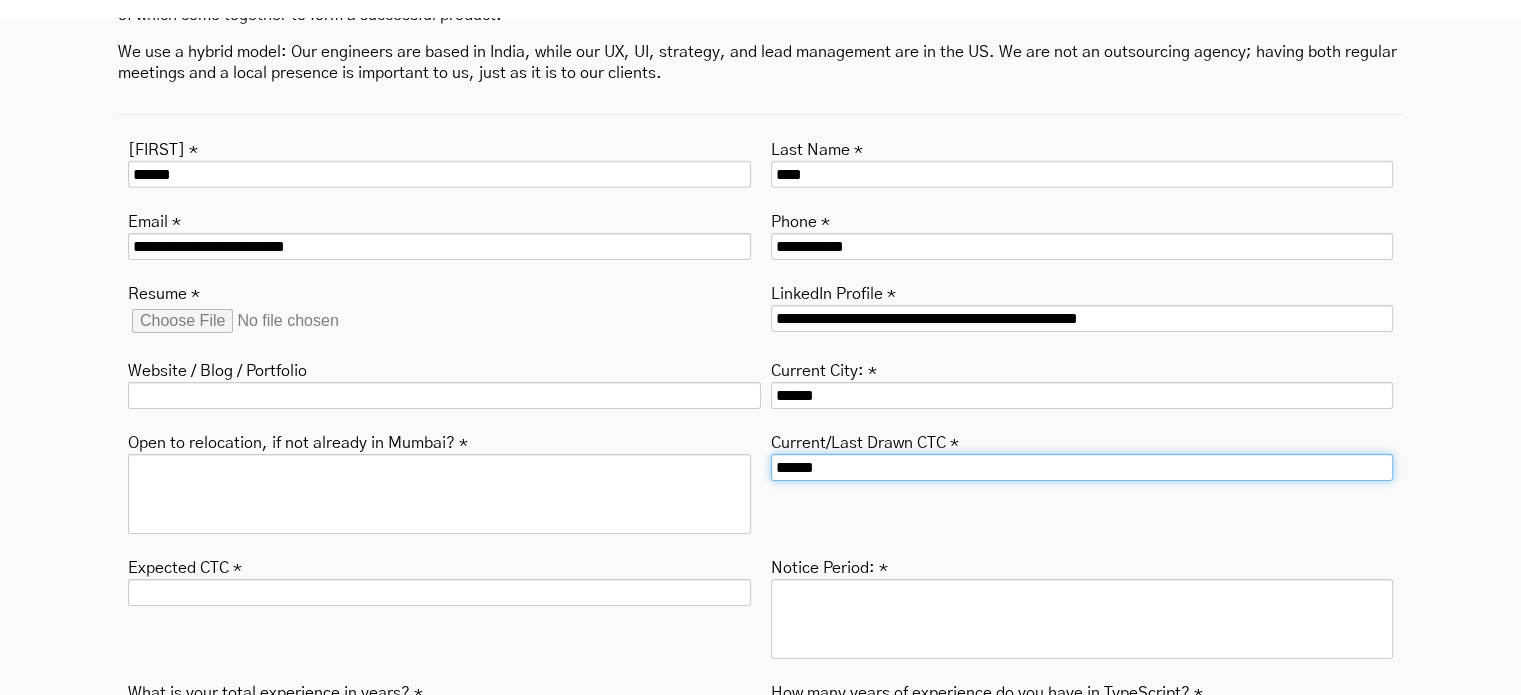 type on "******" 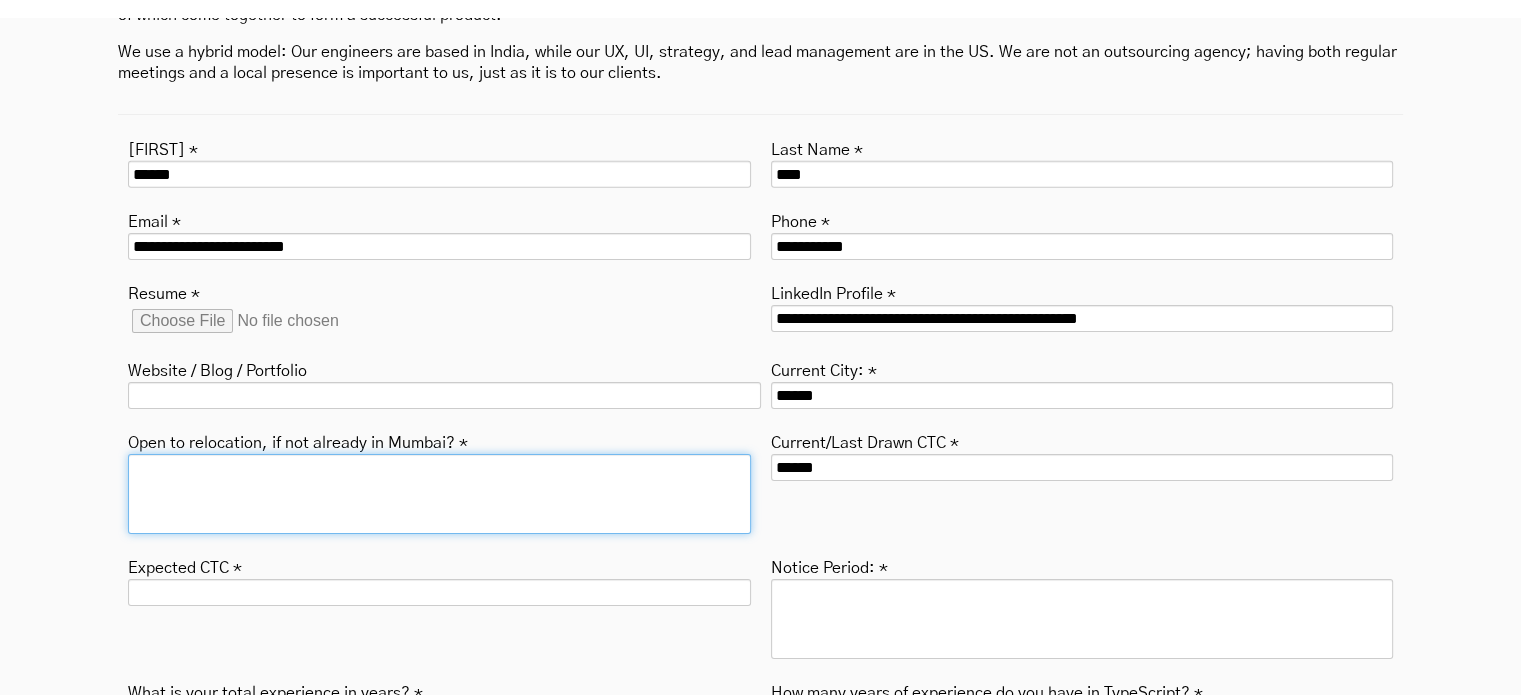 click on "Open to relocation, if not already in Mumbai? *" at bounding box center [439, 494] 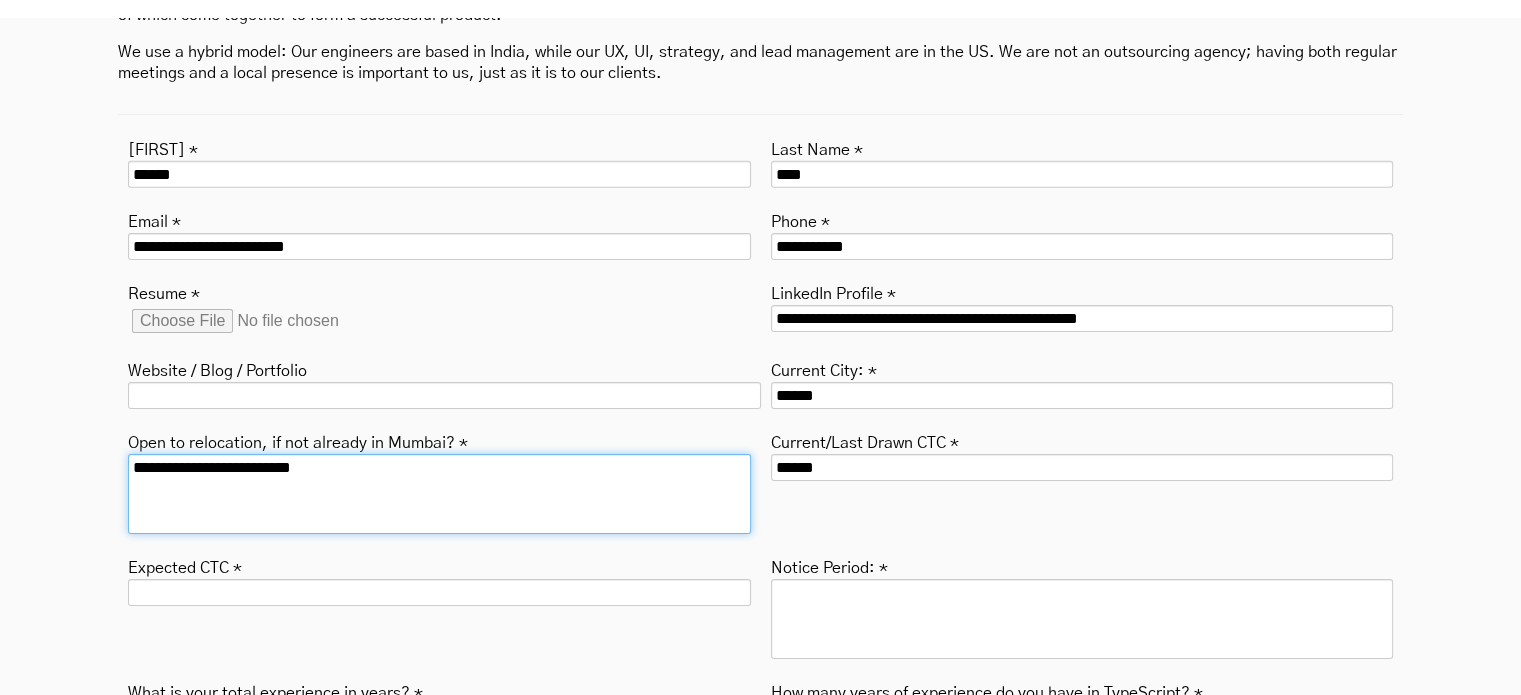 type on "**********" 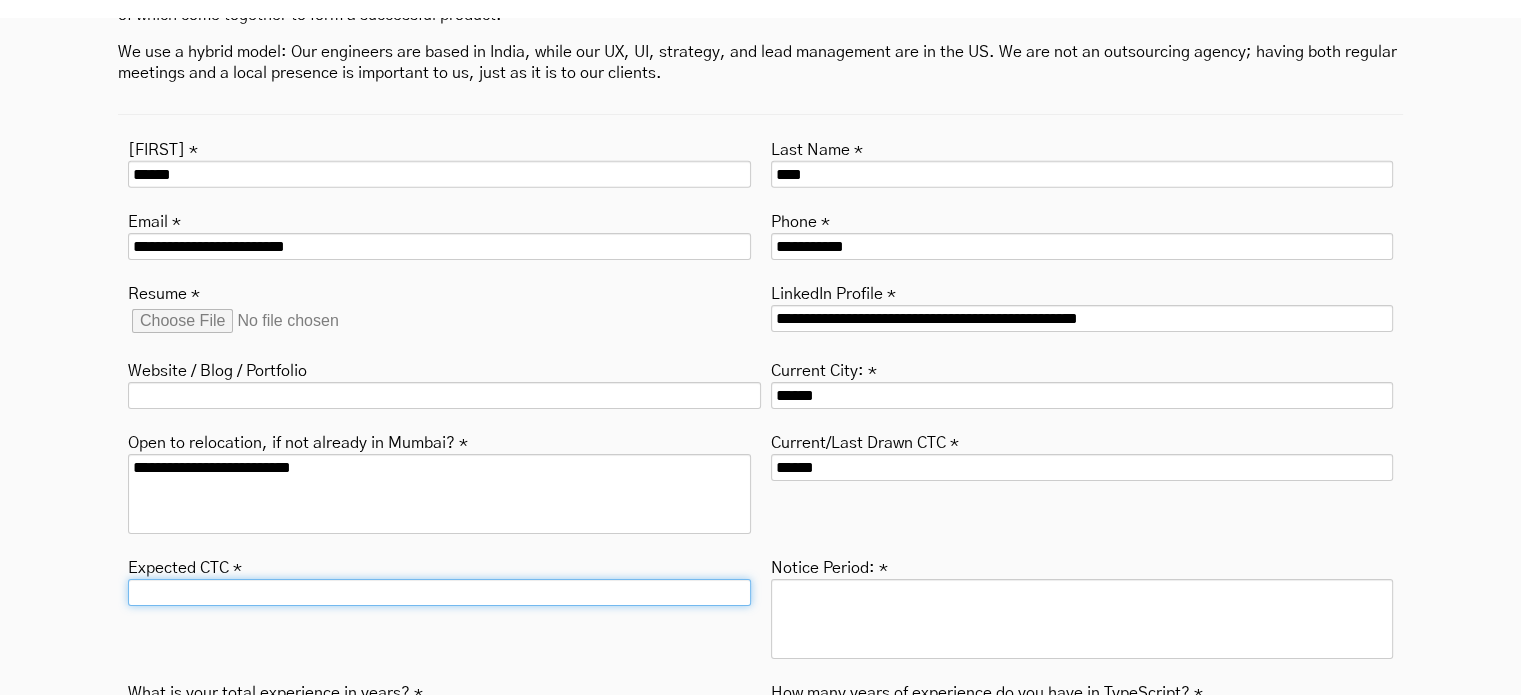 click on "Expected CTC *" at bounding box center (439, 592) 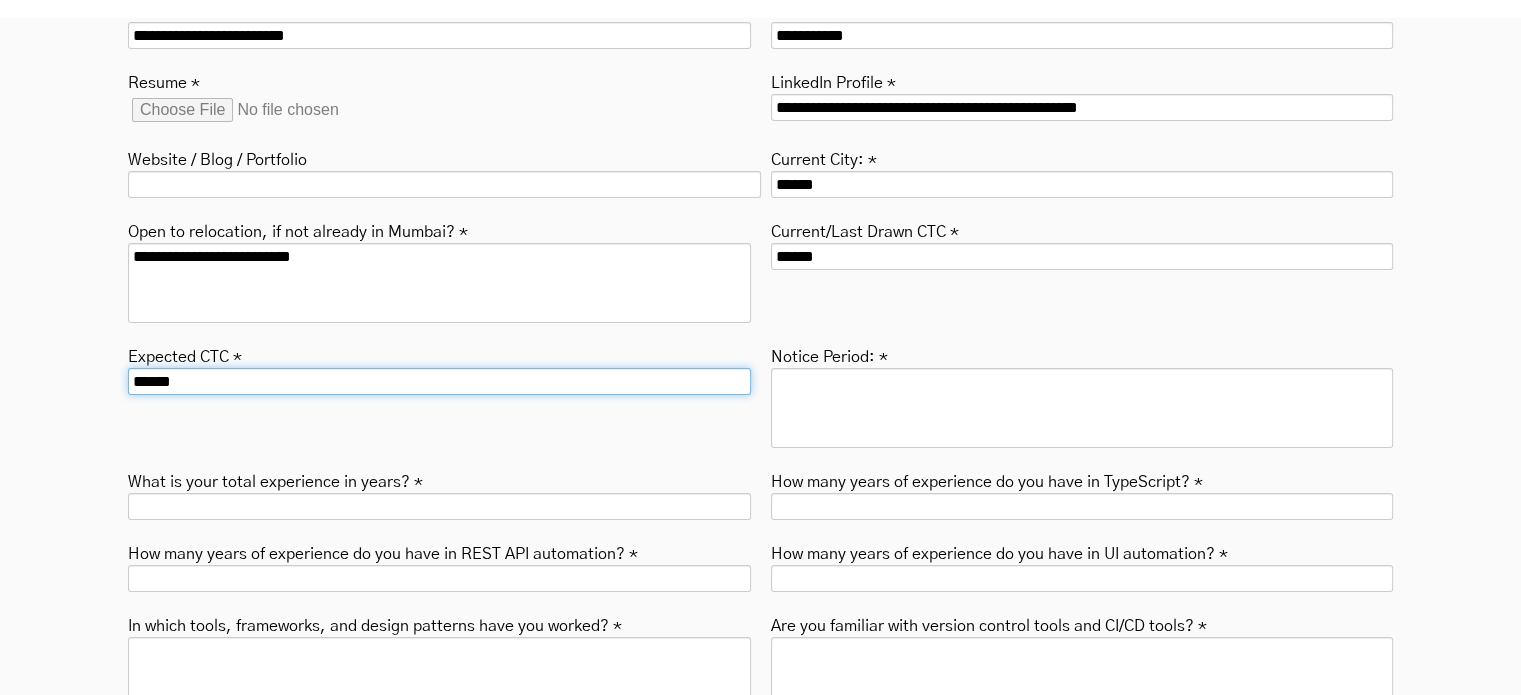 scroll, scrollTop: 6664, scrollLeft: 0, axis: vertical 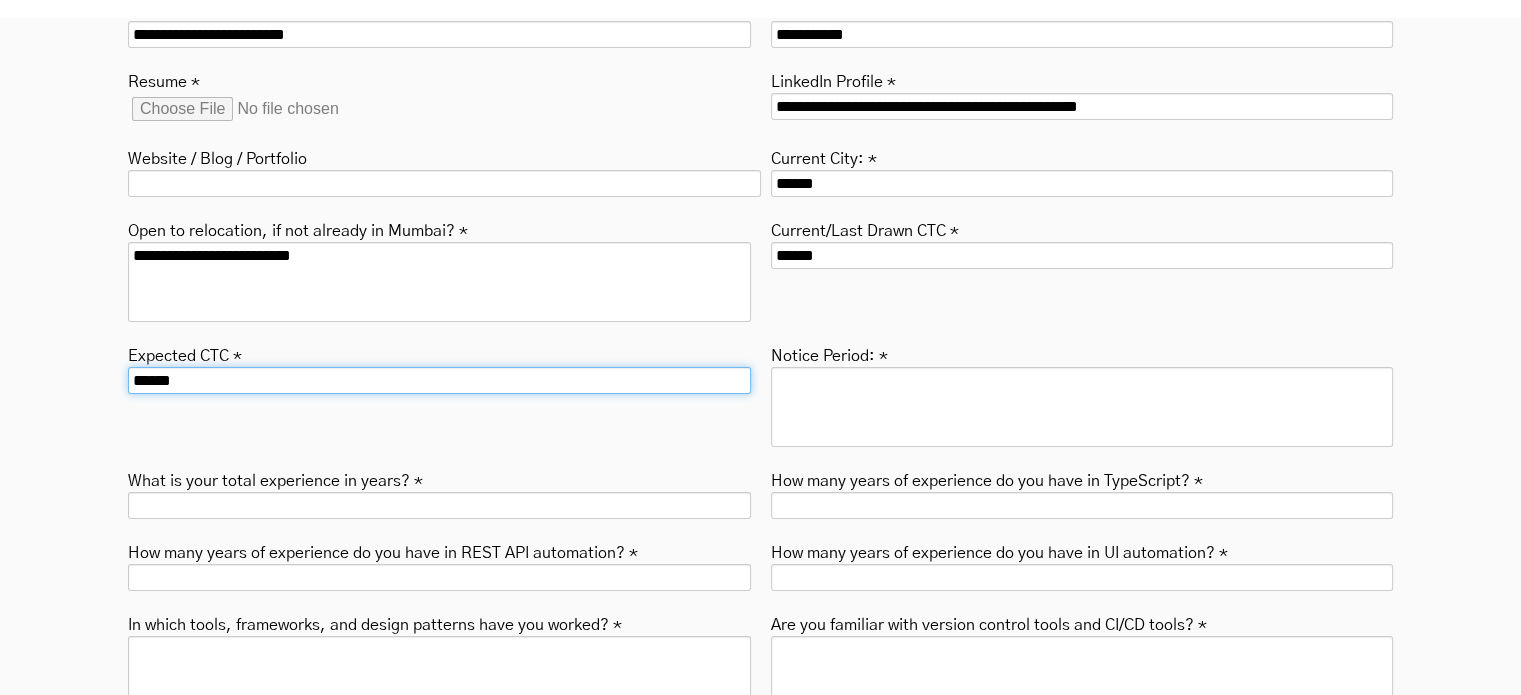 type on "******" 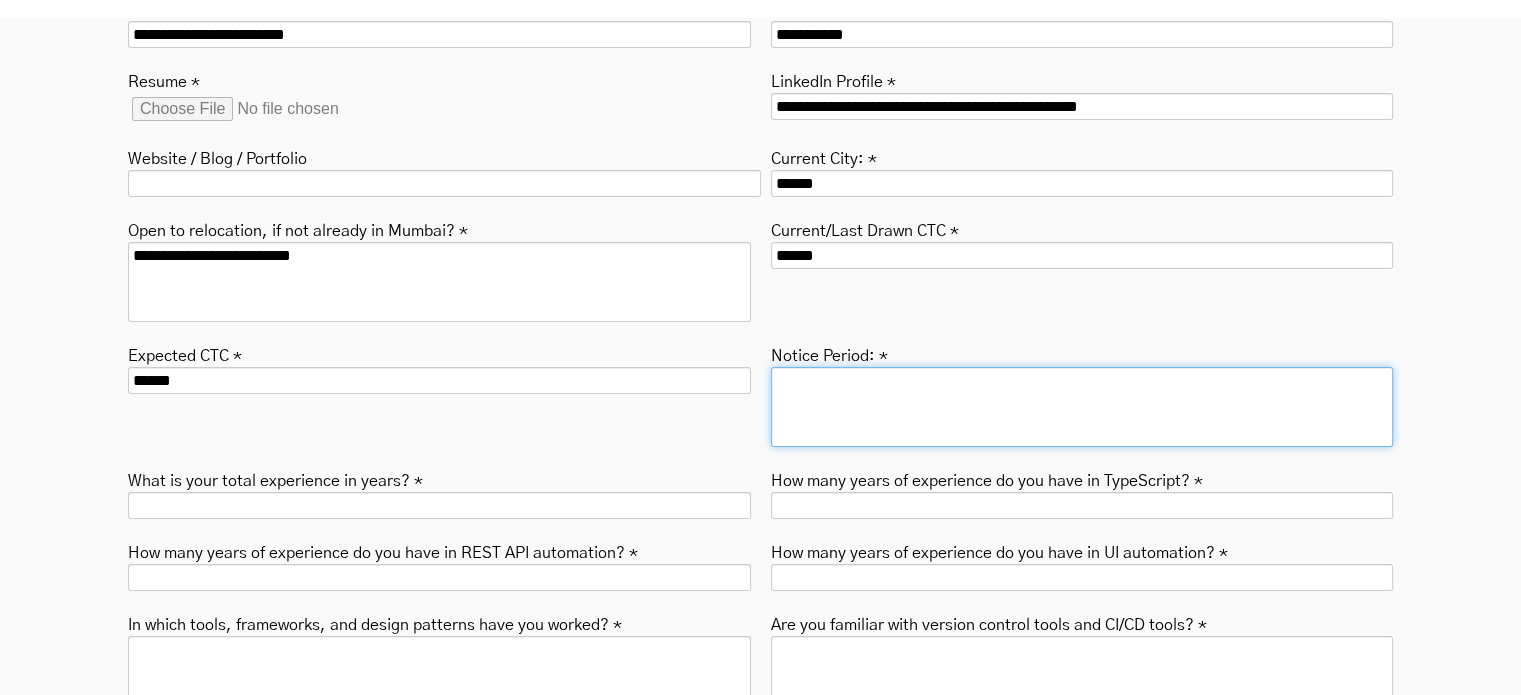 click on "Notice Period: *" at bounding box center (1082, 407) 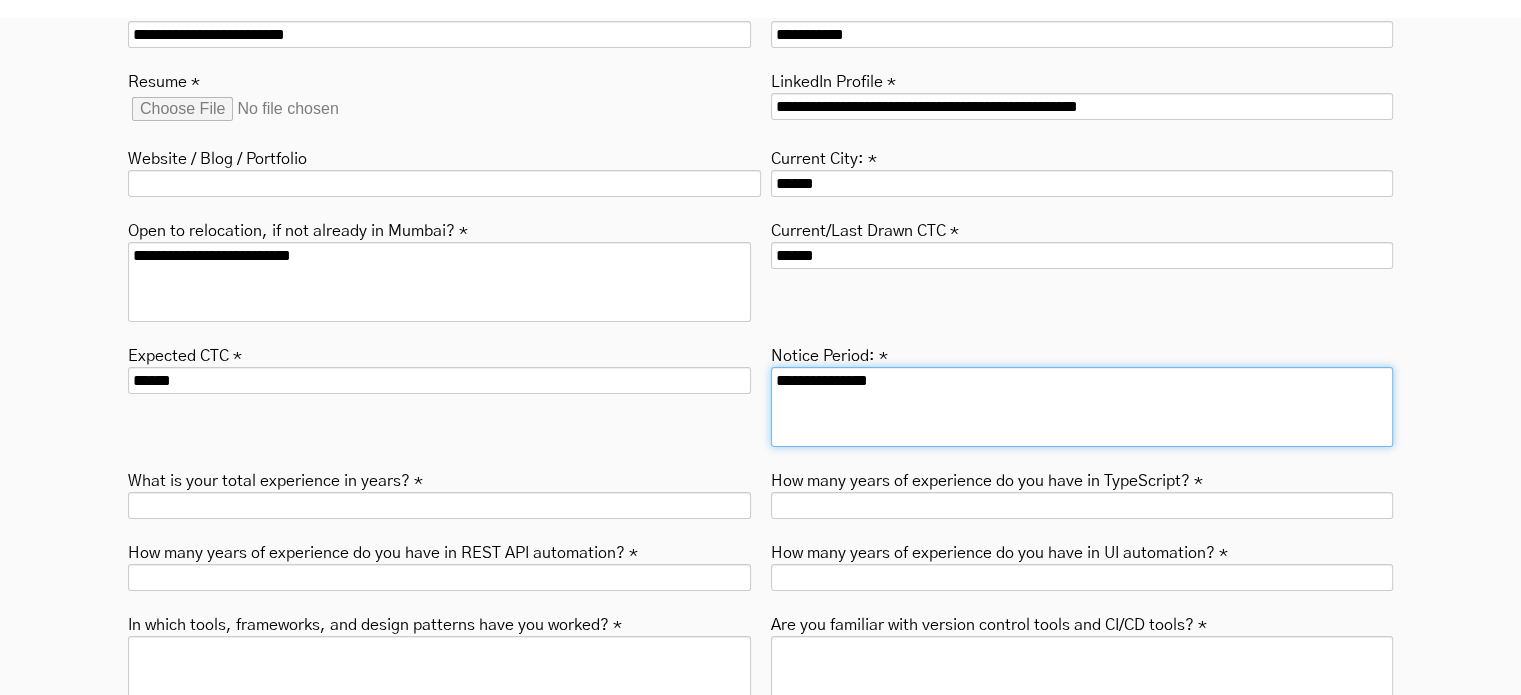 type on "**********" 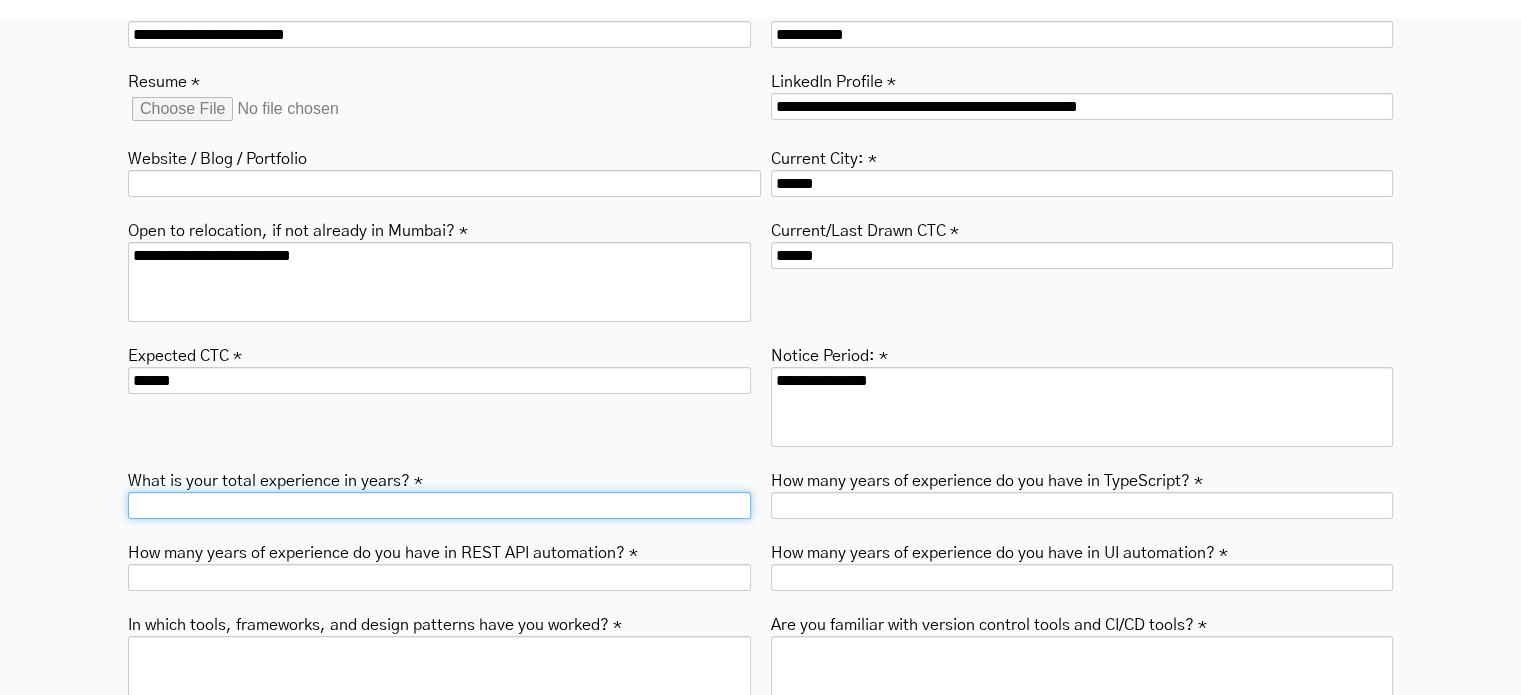 click on "What is your total experience in years? *" at bounding box center (439, 505) 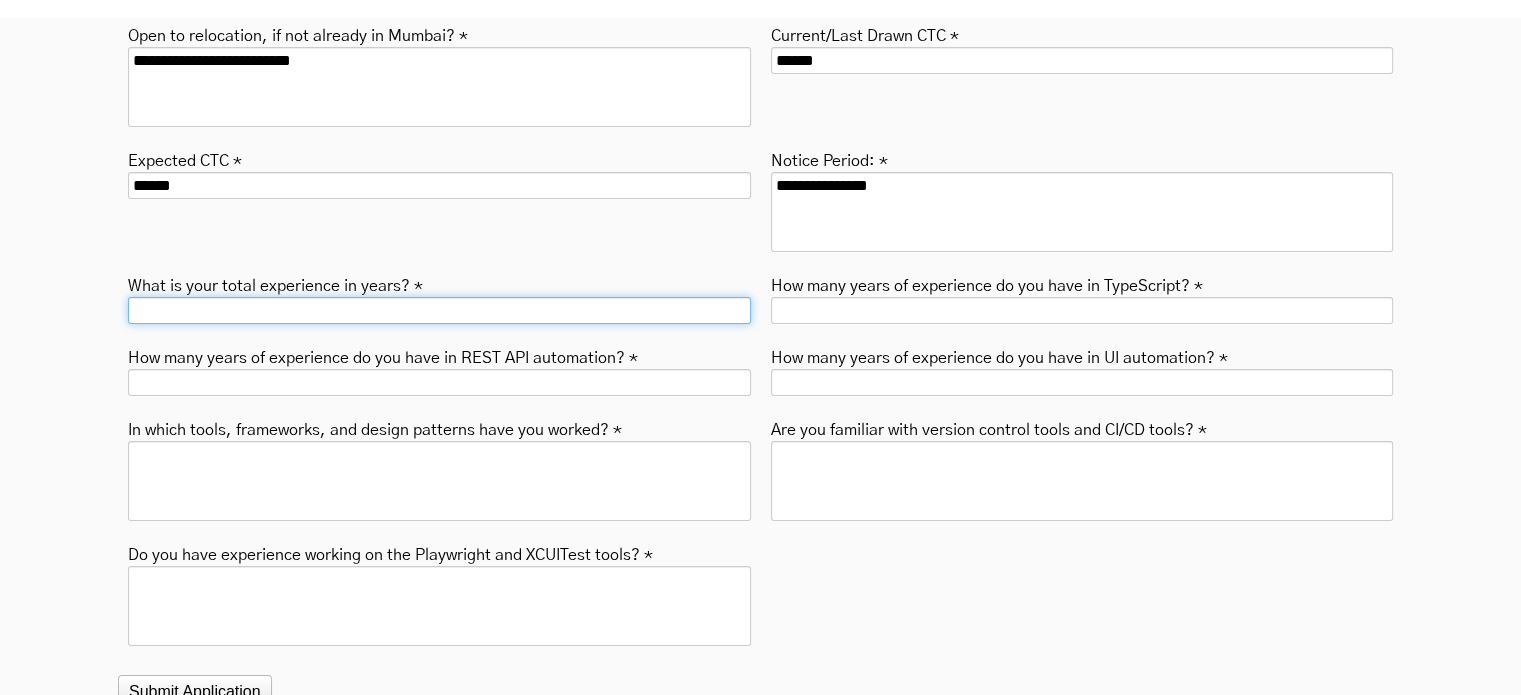 scroll, scrollTop: 6860, scrollLeft: 0, axis: vertical 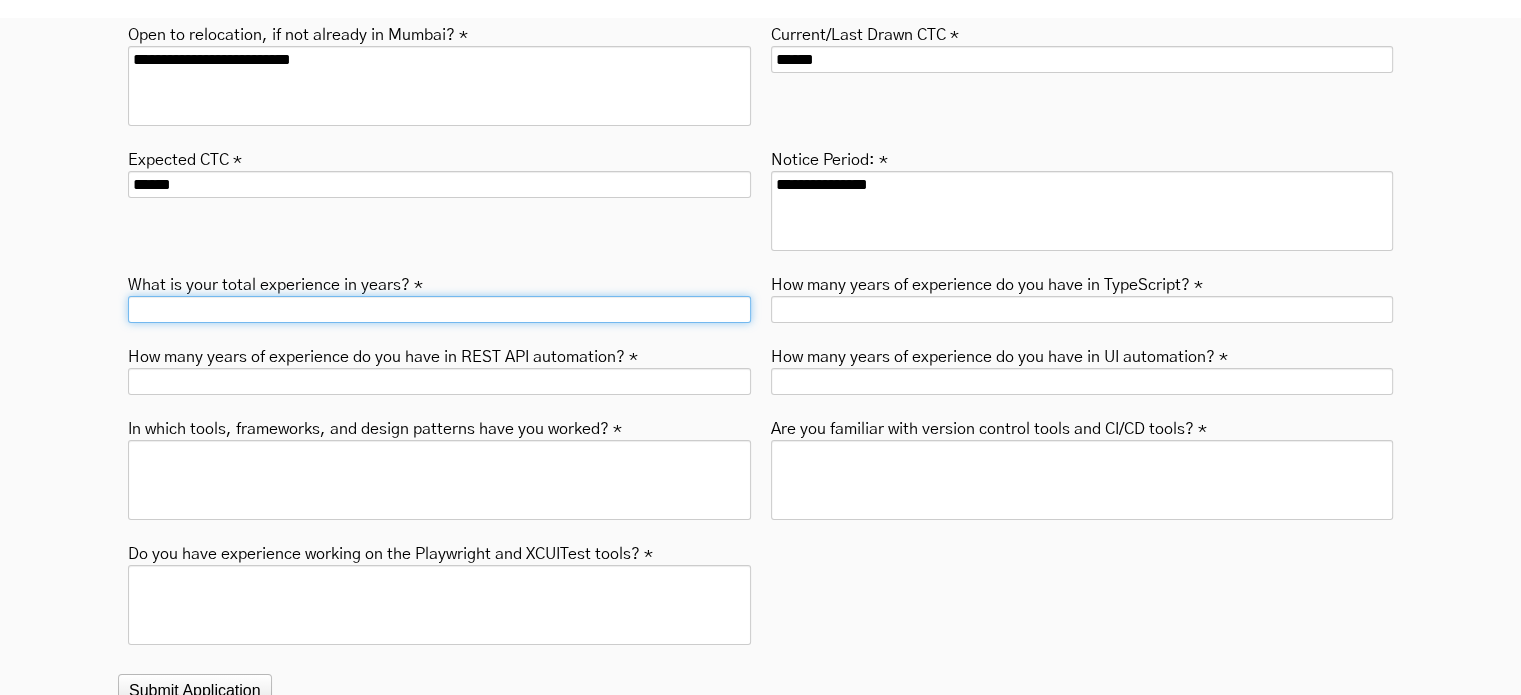 click on "What is your total experience in years? *" at bounding box center [439, 309] 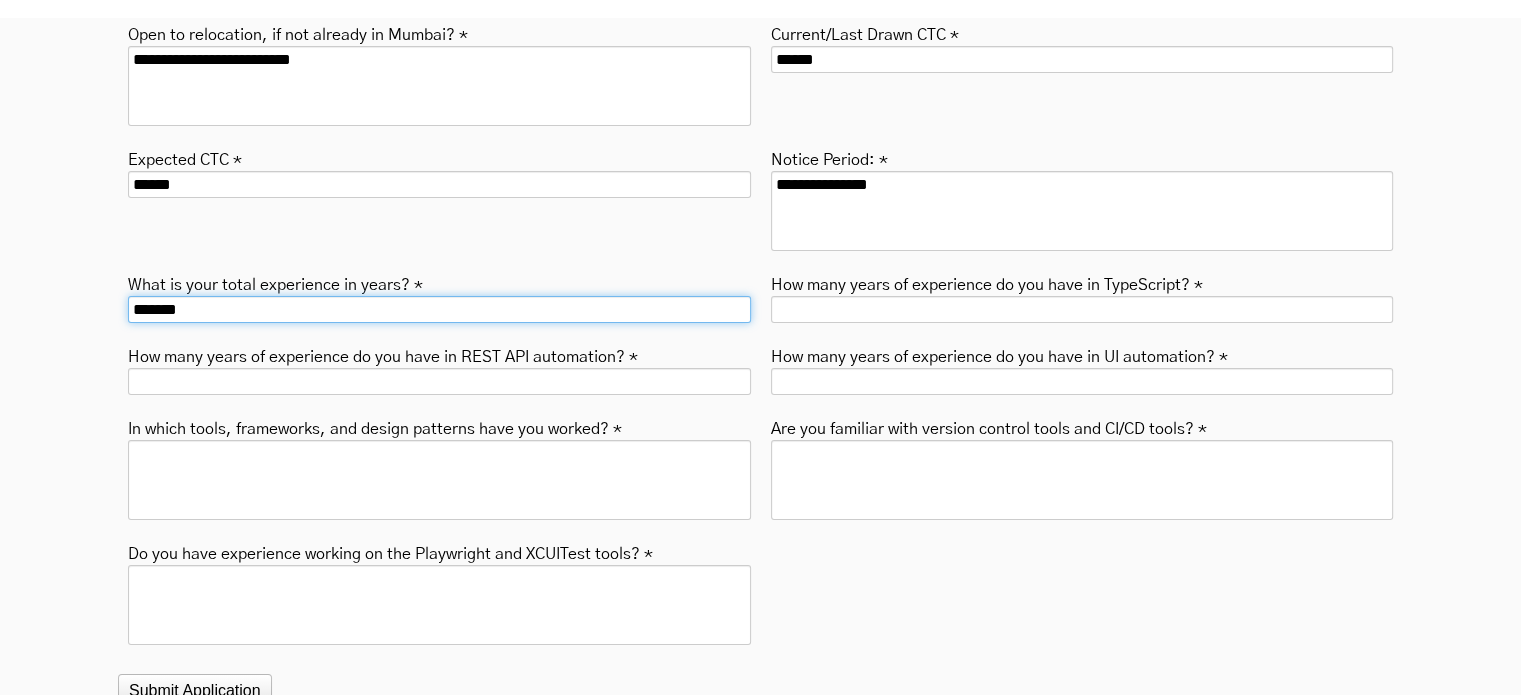 type on "*******" 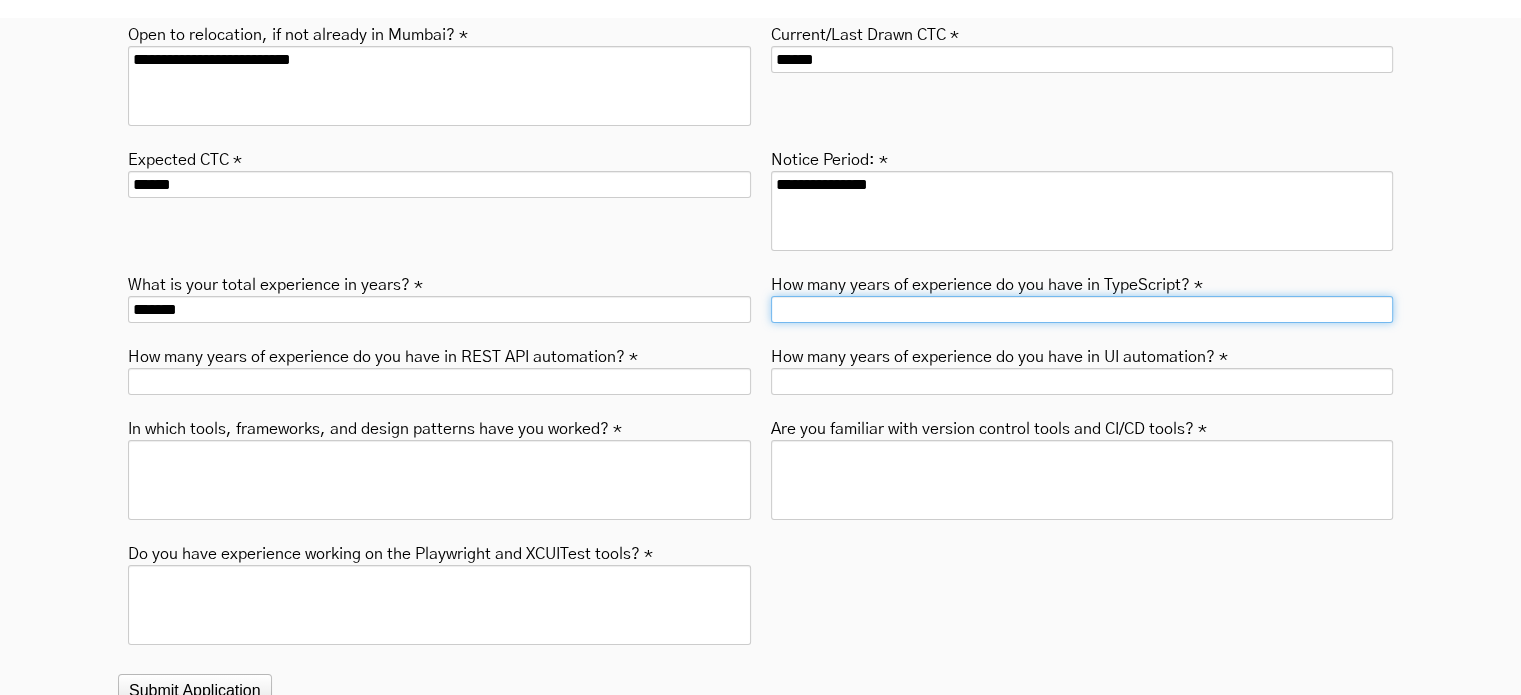 click on "How many years of experience do you have in TypeScript? *" at bounding box center [1082, 309] 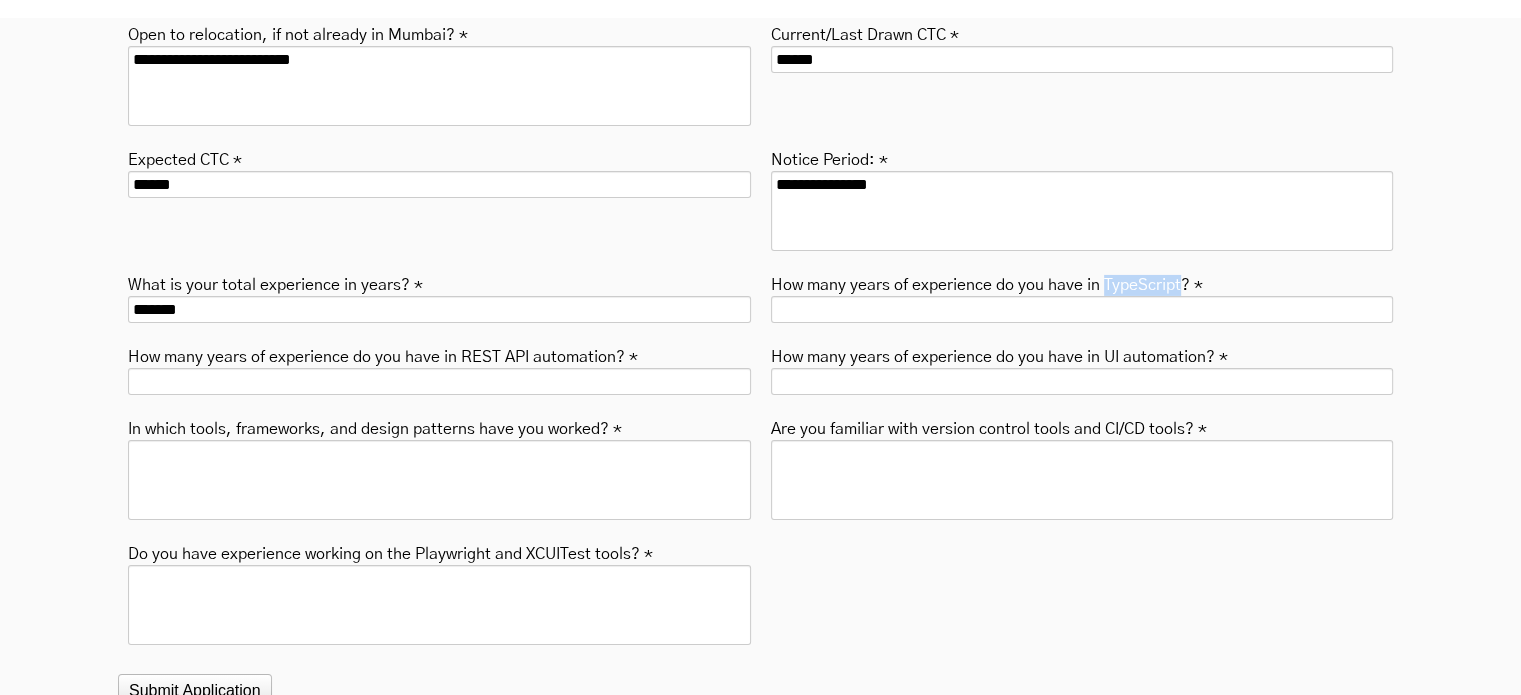 drag, startPoint x: 1100, startPoint y: 283, endPoint x: 1179, endPoint y: 284, distance: 79.00633 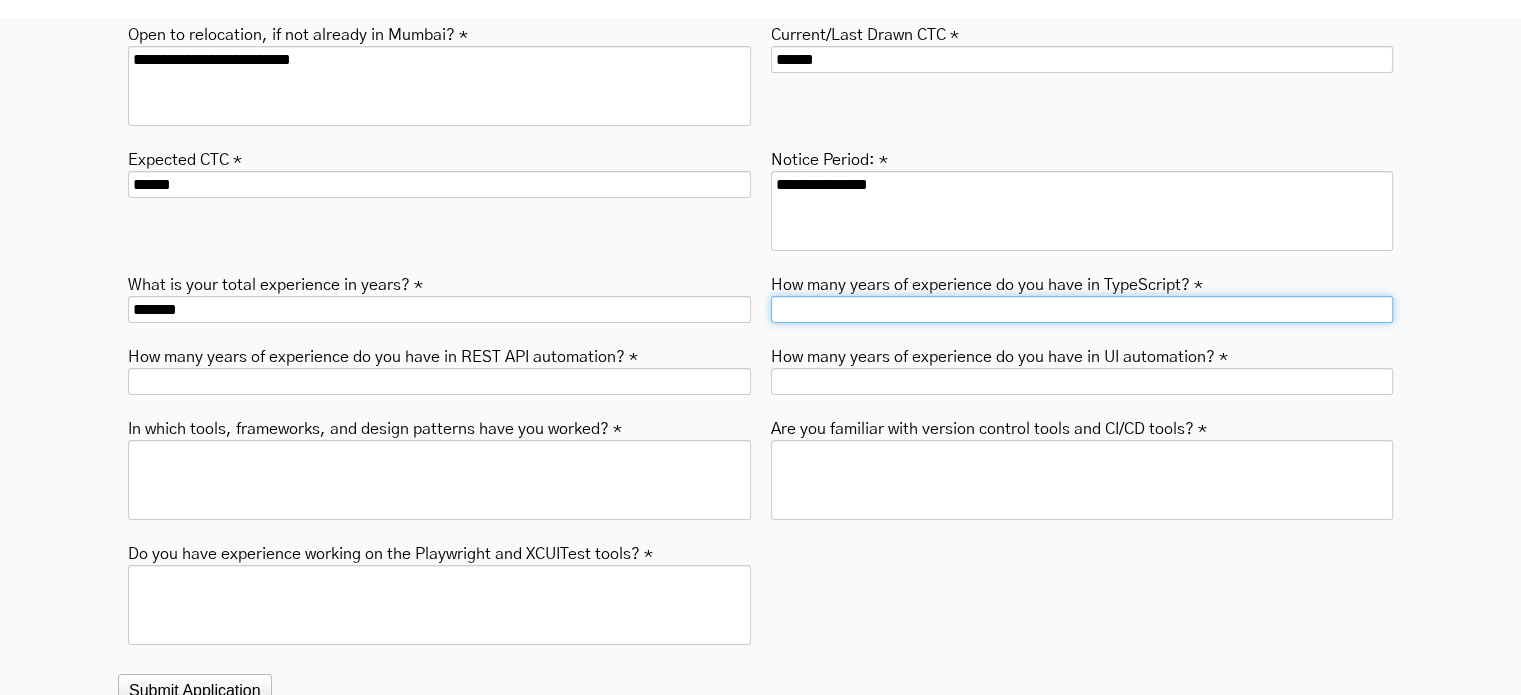click on "How many years of experience do you have in TypeScript? *" at bounding box center [1082, 309] 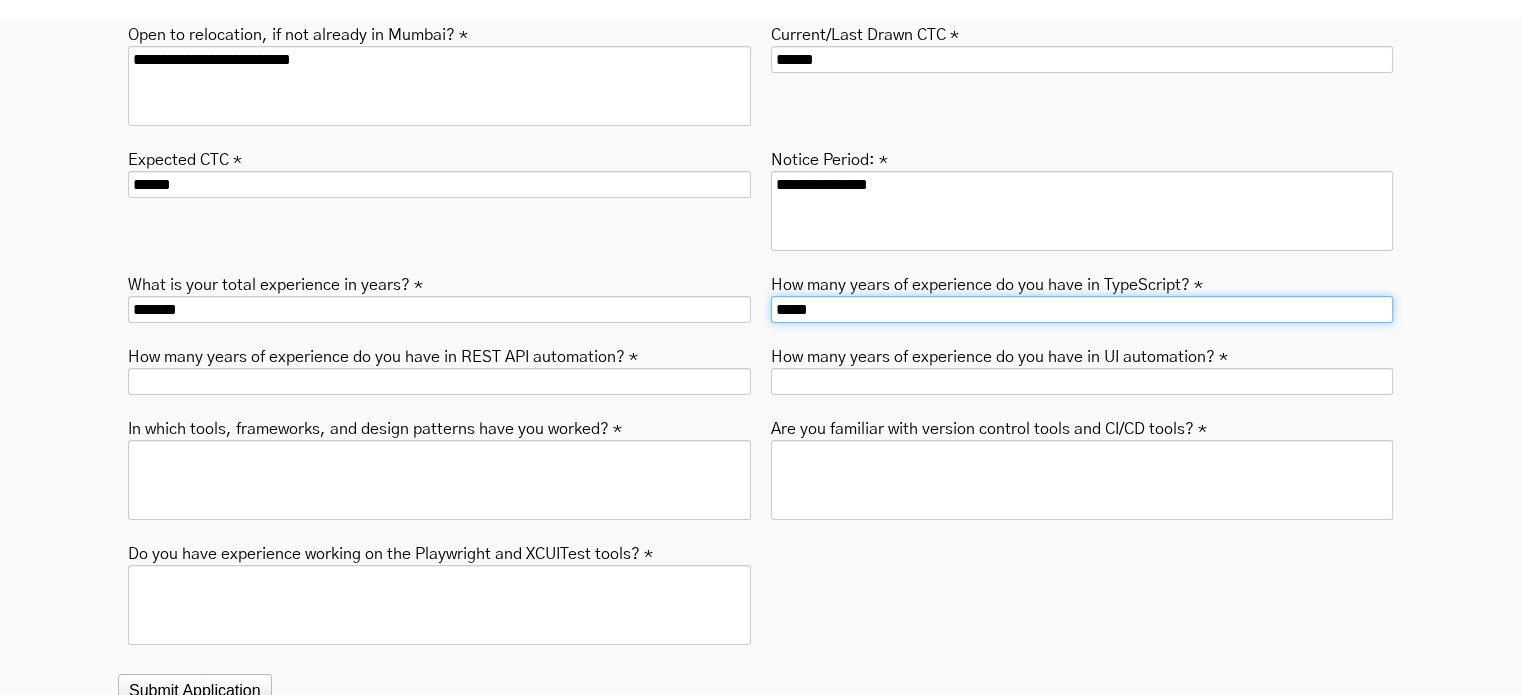 click on "*****" at bounding box center [1082, 309] 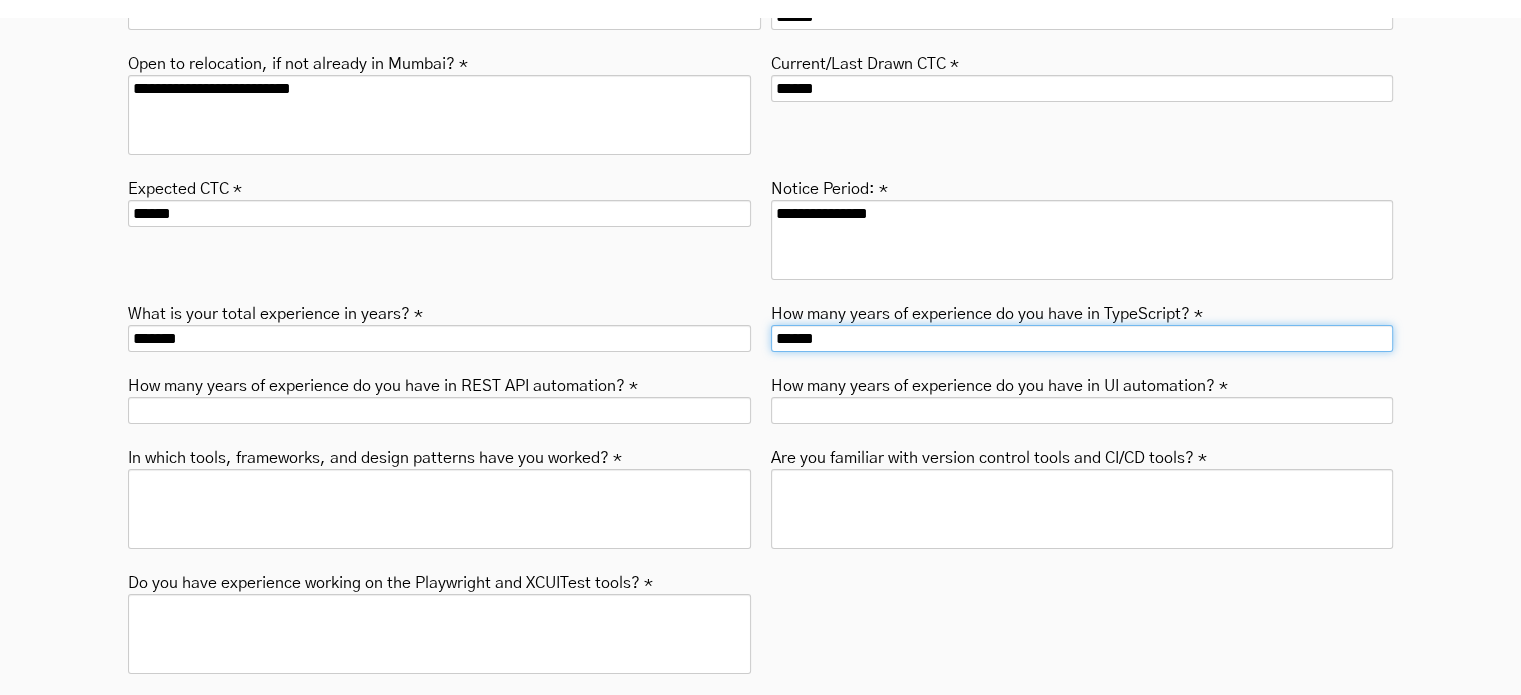 scroll, scrollTop: 6832, scrollLeft: 0, axis: vertical 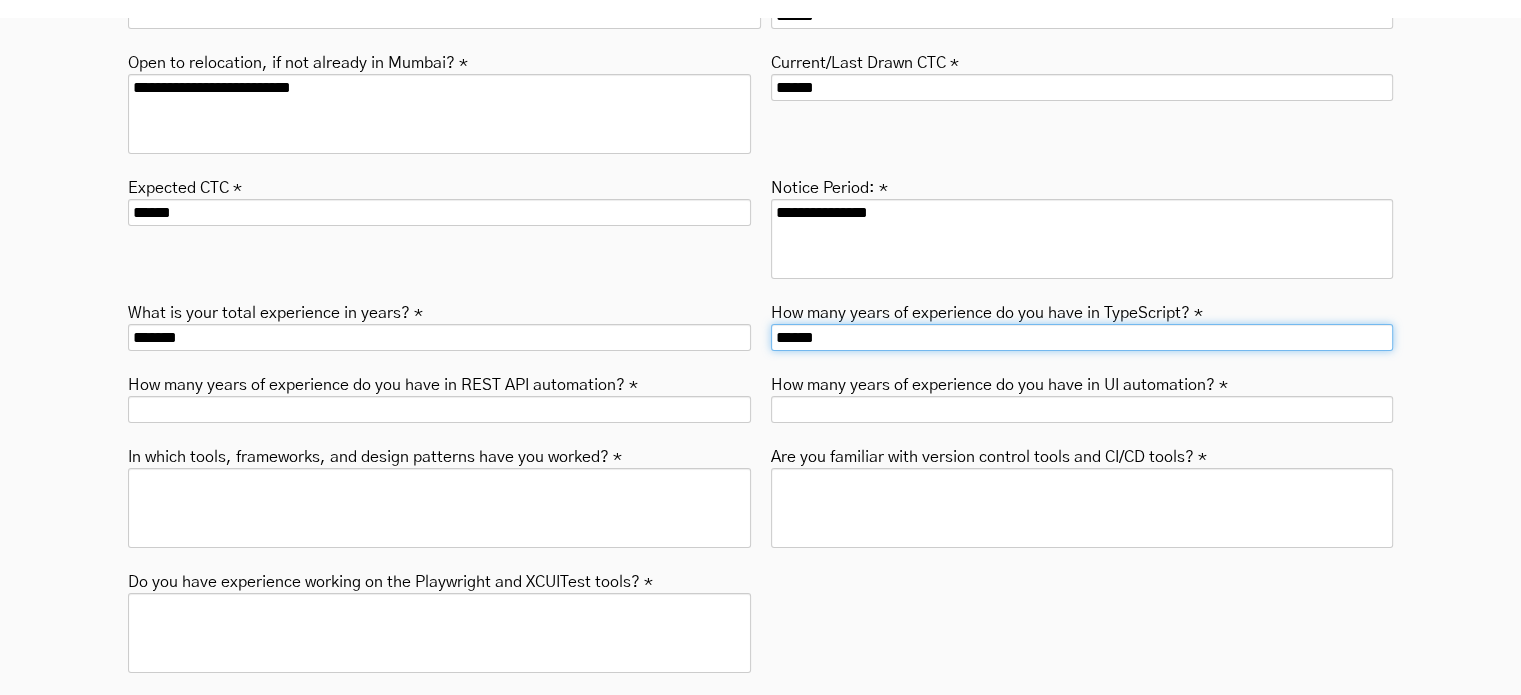 type on "******" 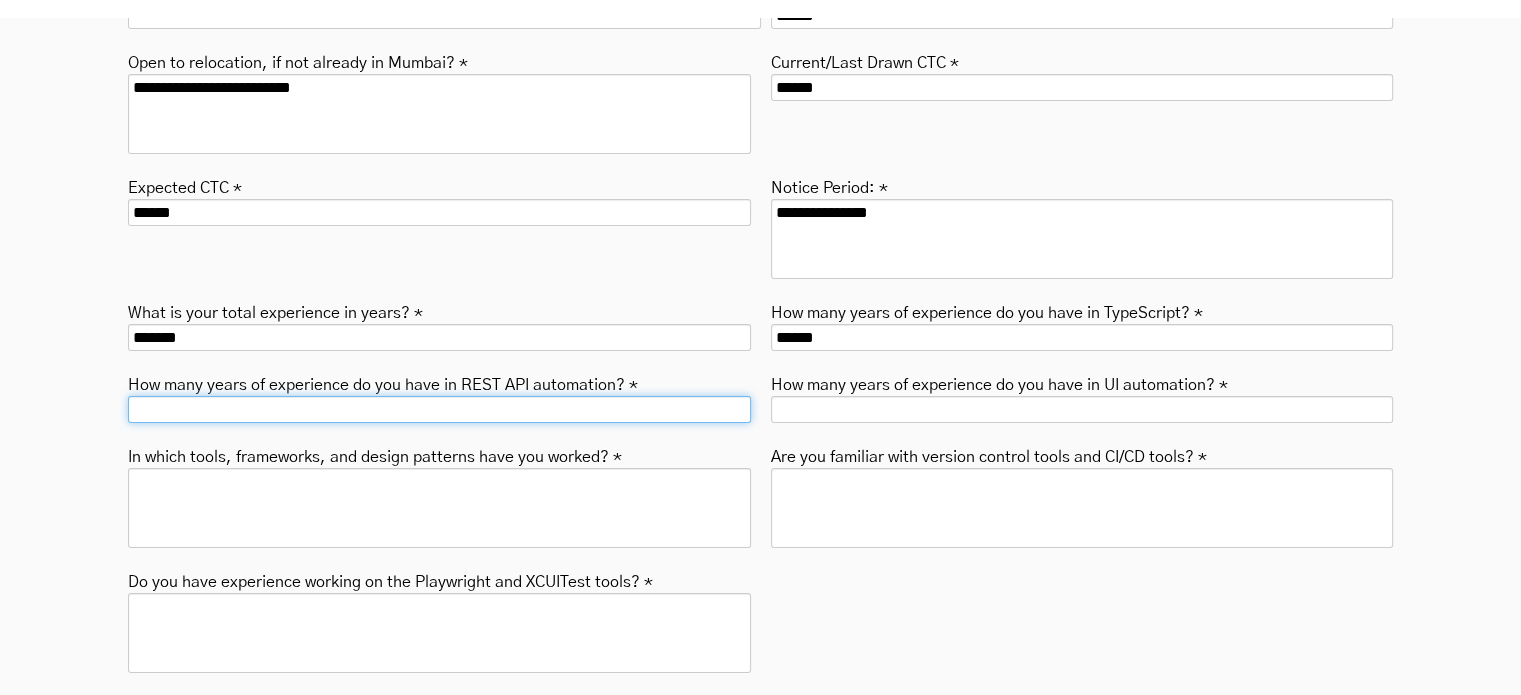 click on "How many years of experience do you have in REST API automation? *" at bounding box center (439, 409) 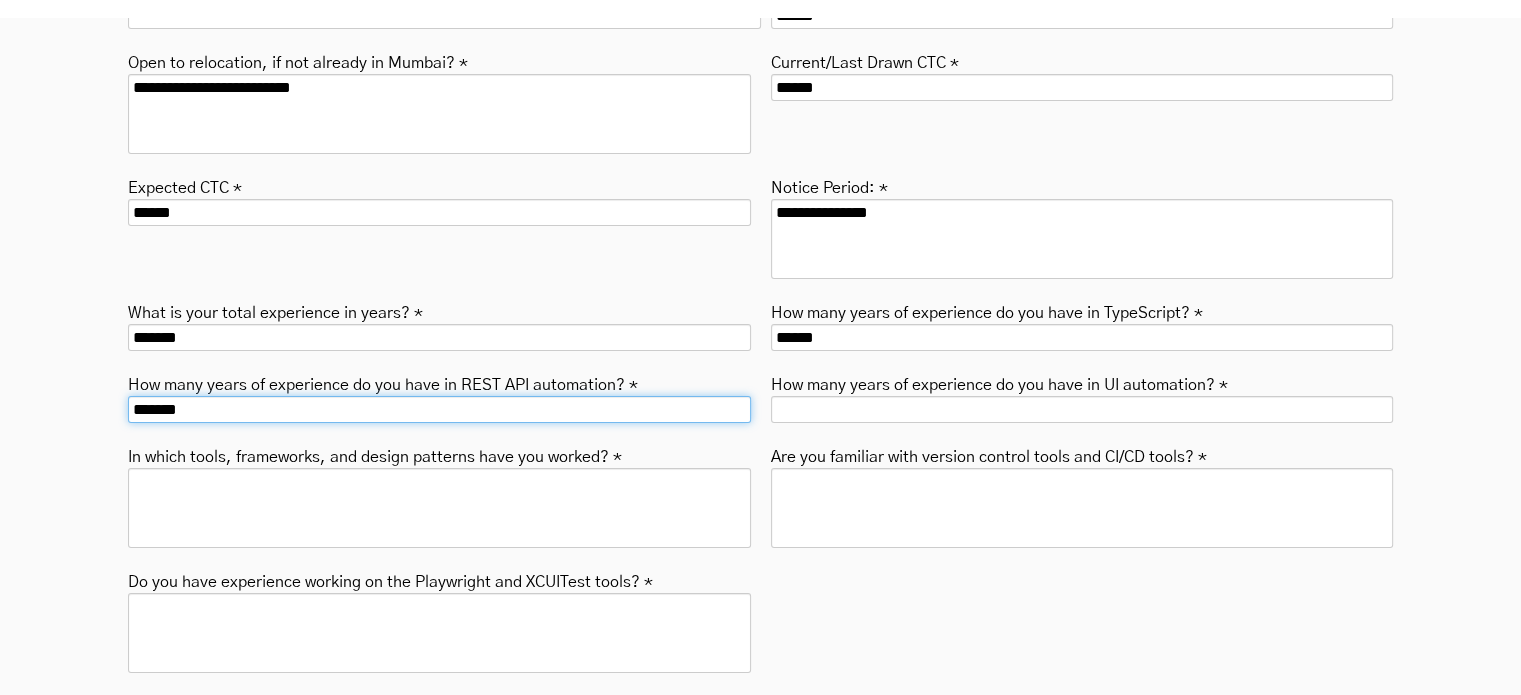 type on "*******" 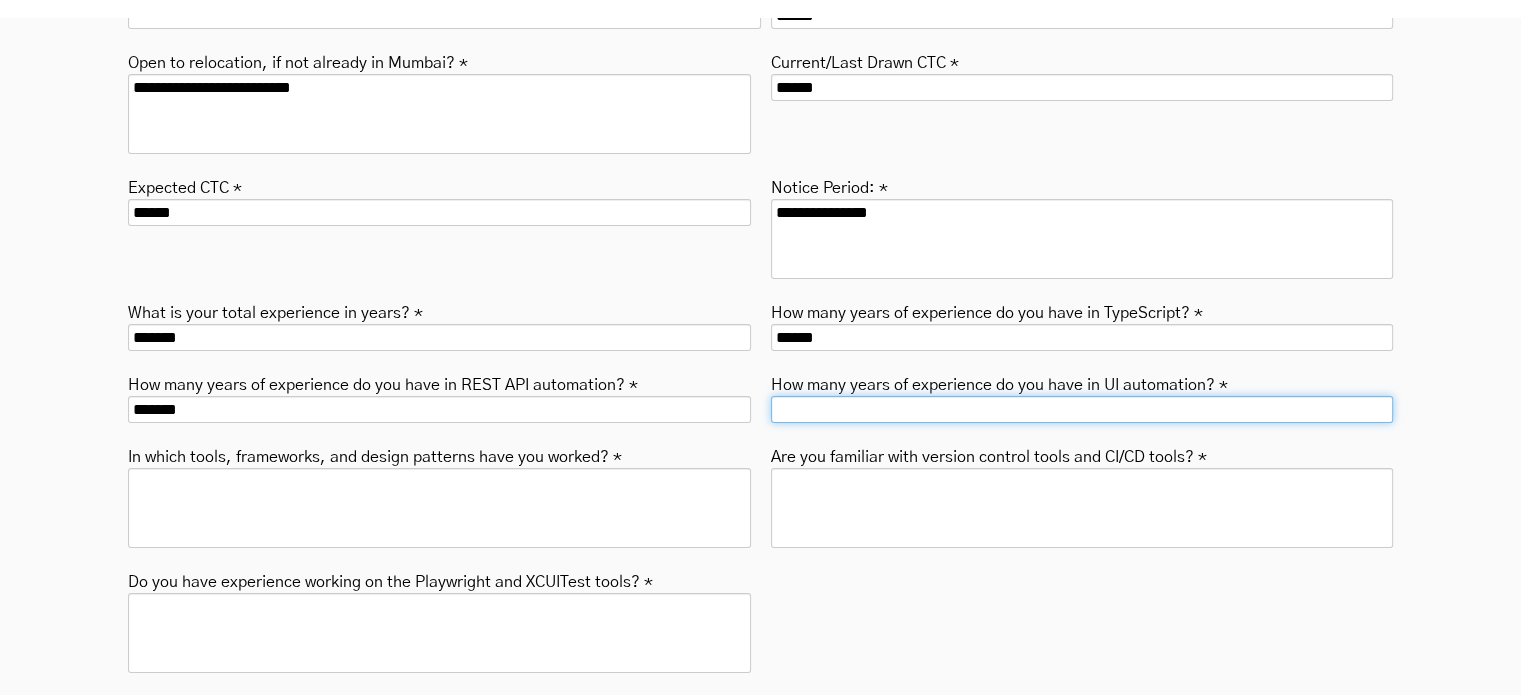 click on "How many years of experience do you have in UI automation? *" at bounding box center (1082, 409) 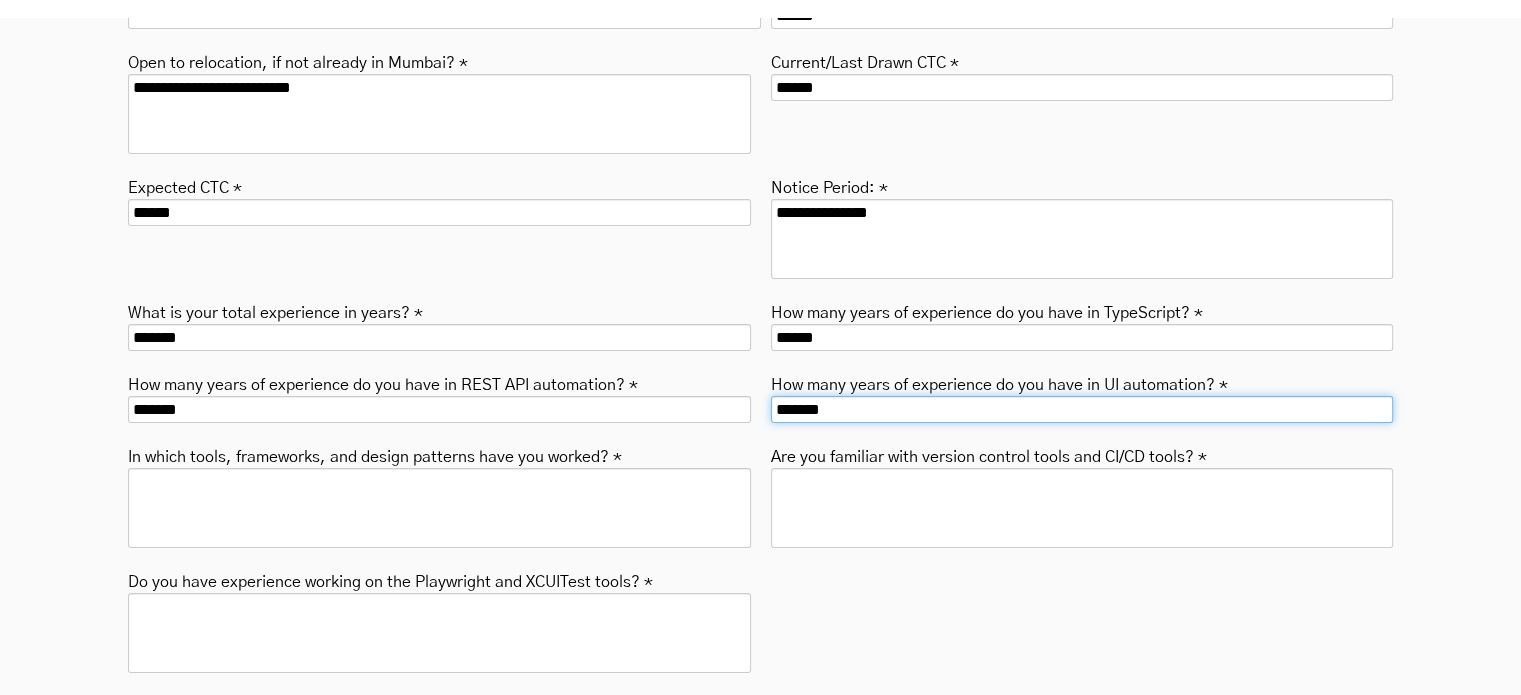 click on "*******" at bounding box center (1082, 409) 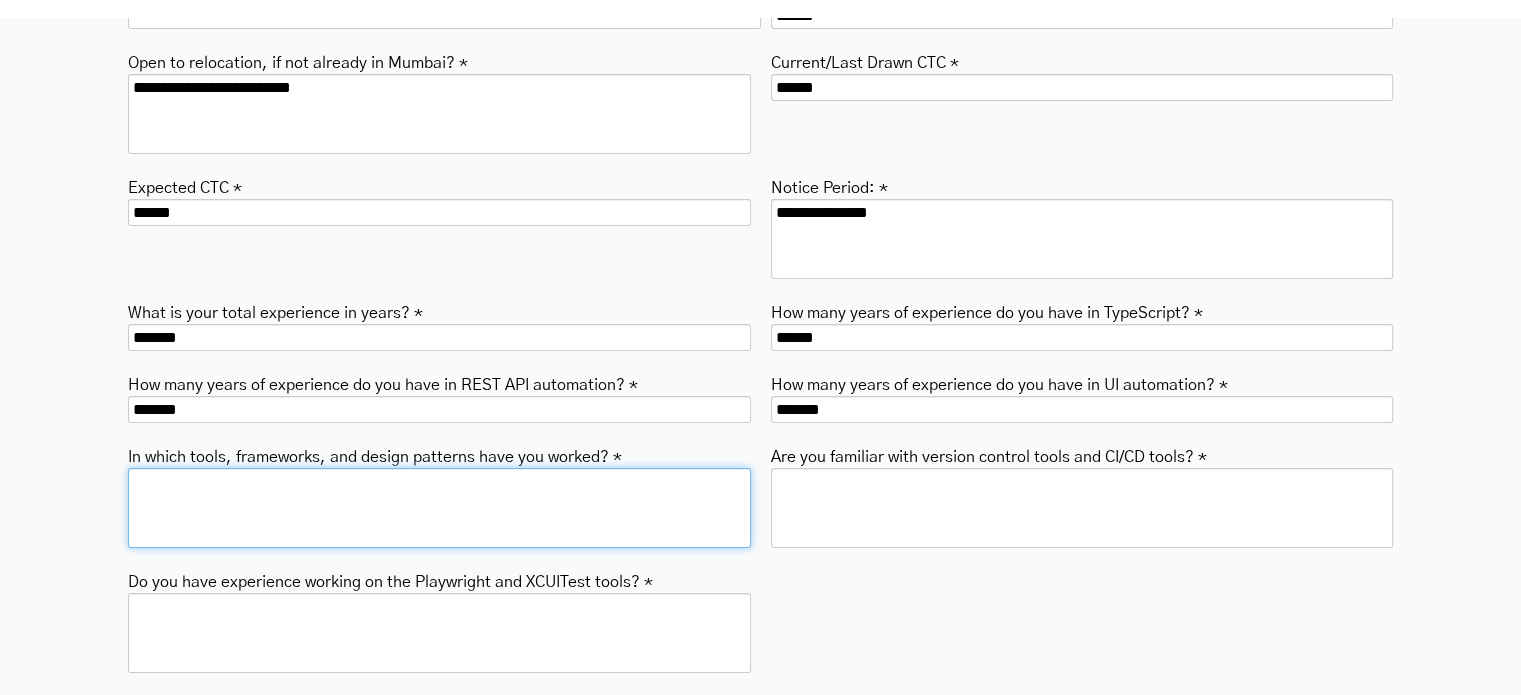 click on "In which tools, frameworks, and design patterns have you worked? *" at bounding box center [439, 508] 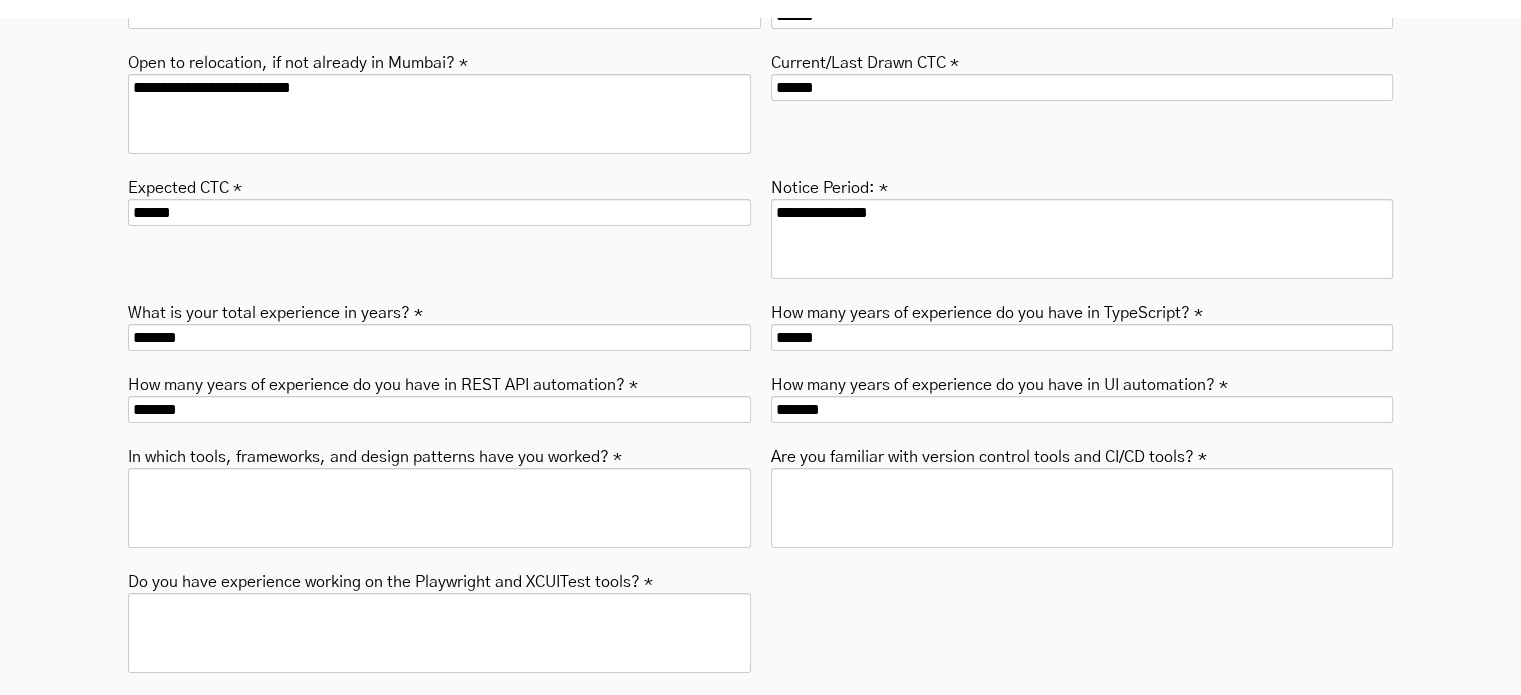 click on "In which tools, frameworks, and design patterns have you worked? *" at bounding box center (375, 455) 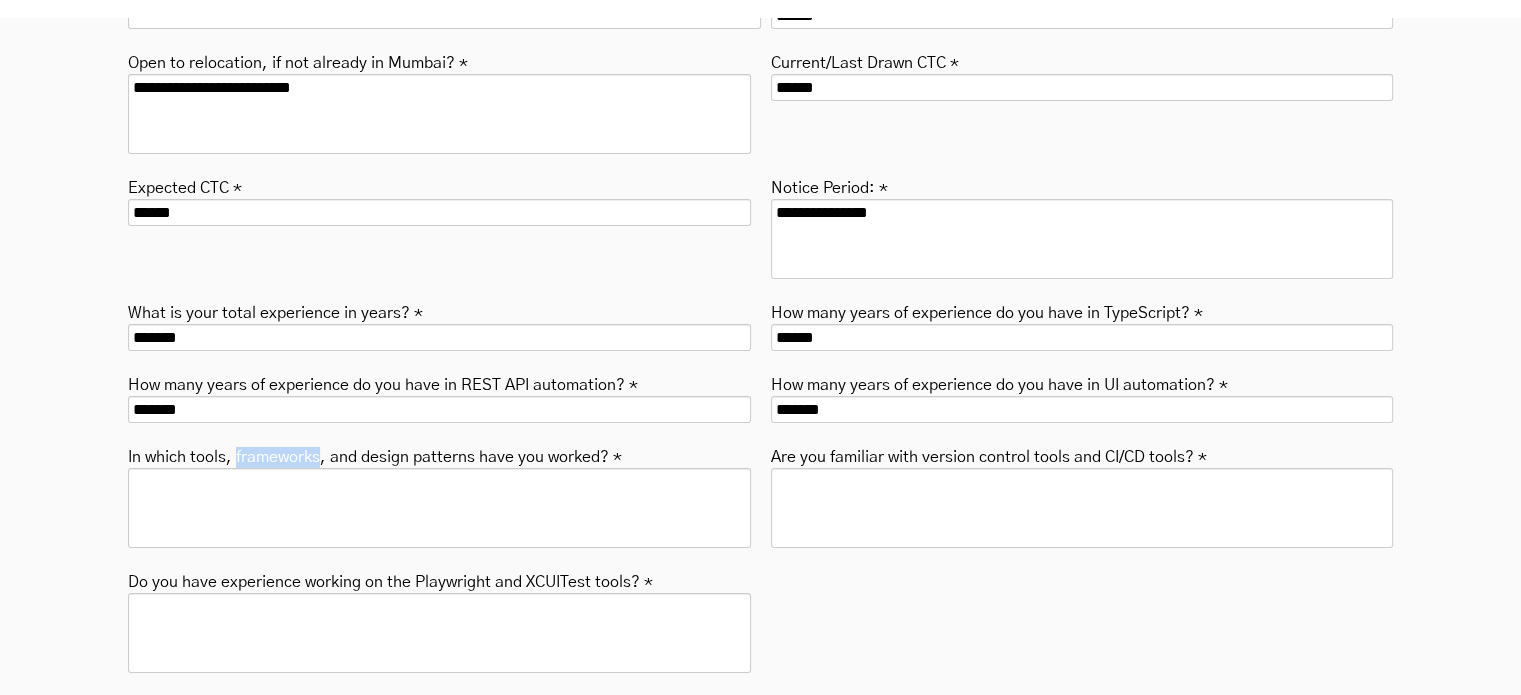 click on "In which tools, frameworks, and design patterns have you worked? *" at bounding box center (375, 455) 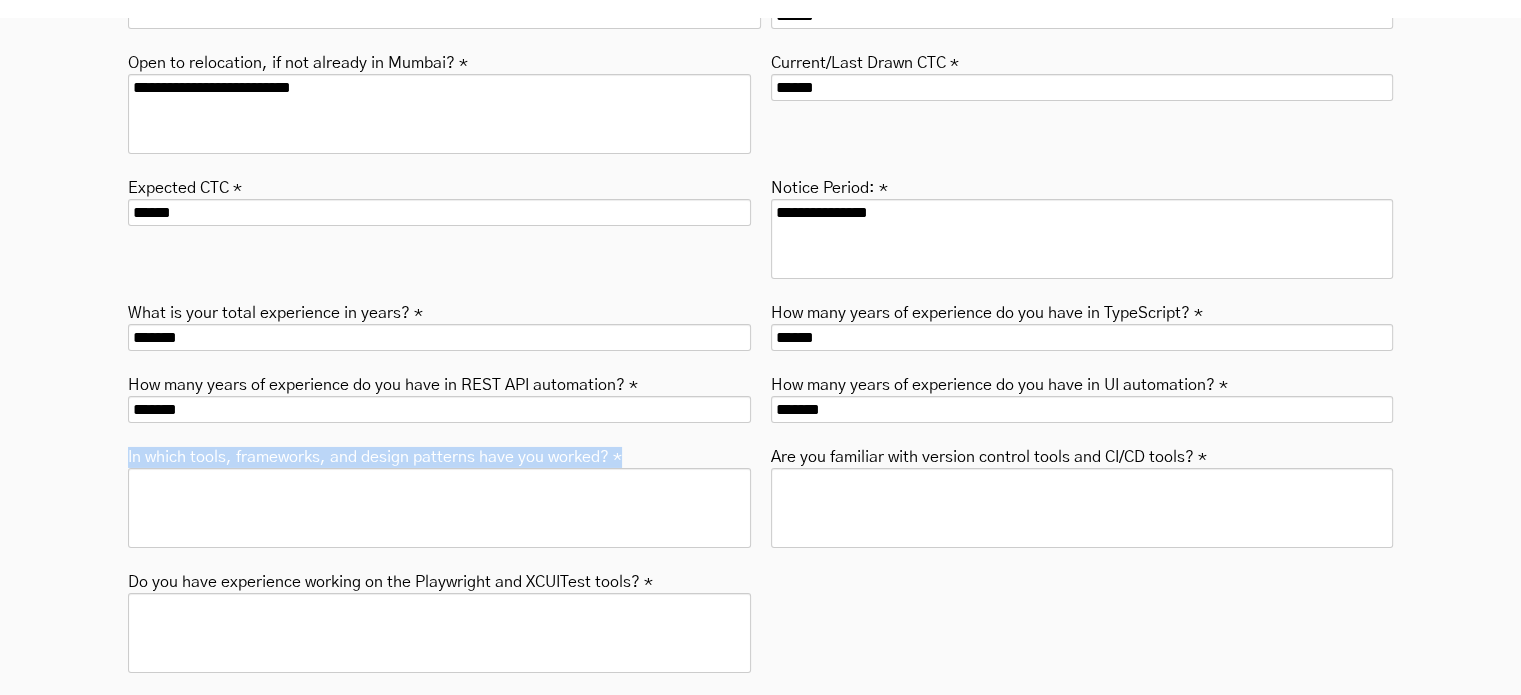 click on "In which tools, frameworks, and design patterns have you worked? *" at bounding box center (375, 455) 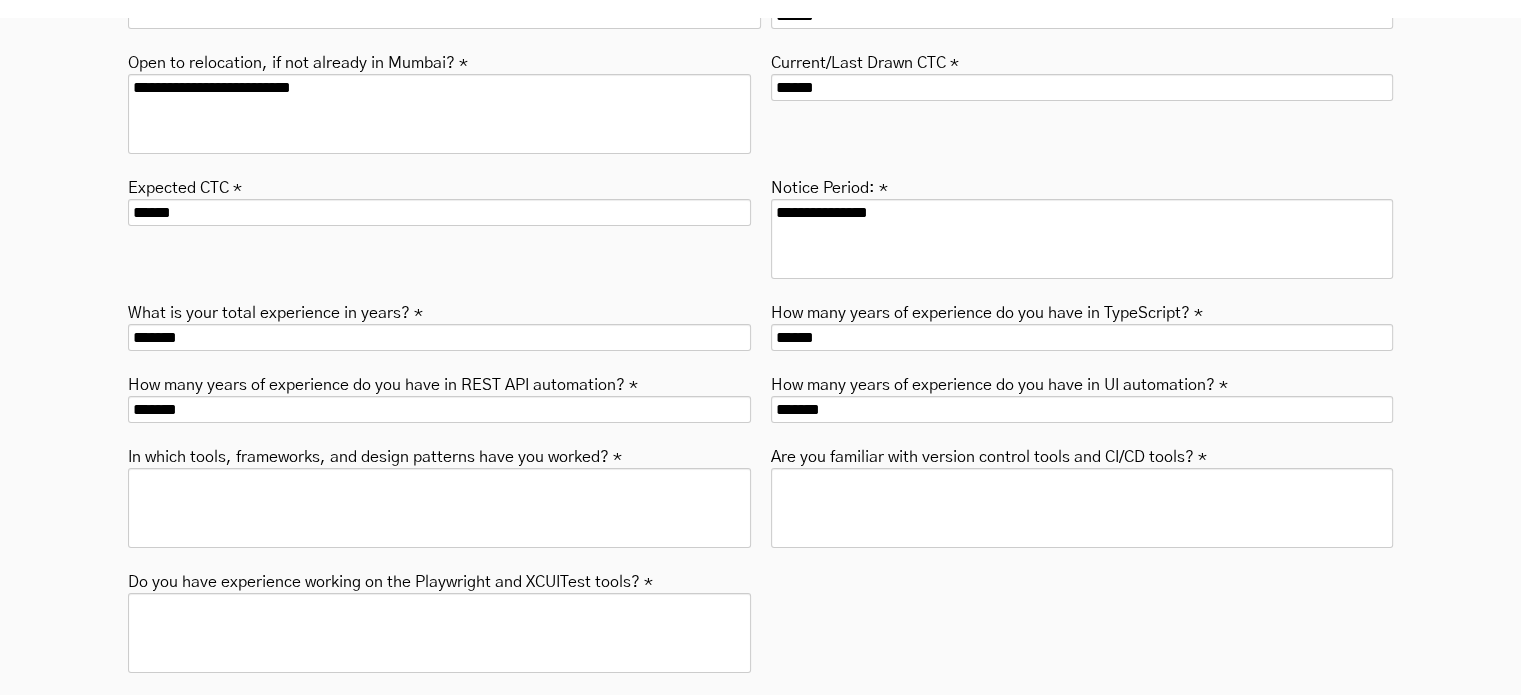 click on "In which tools, frameworks, and design patterns have you worked? *" at bounding box center [375, 455] 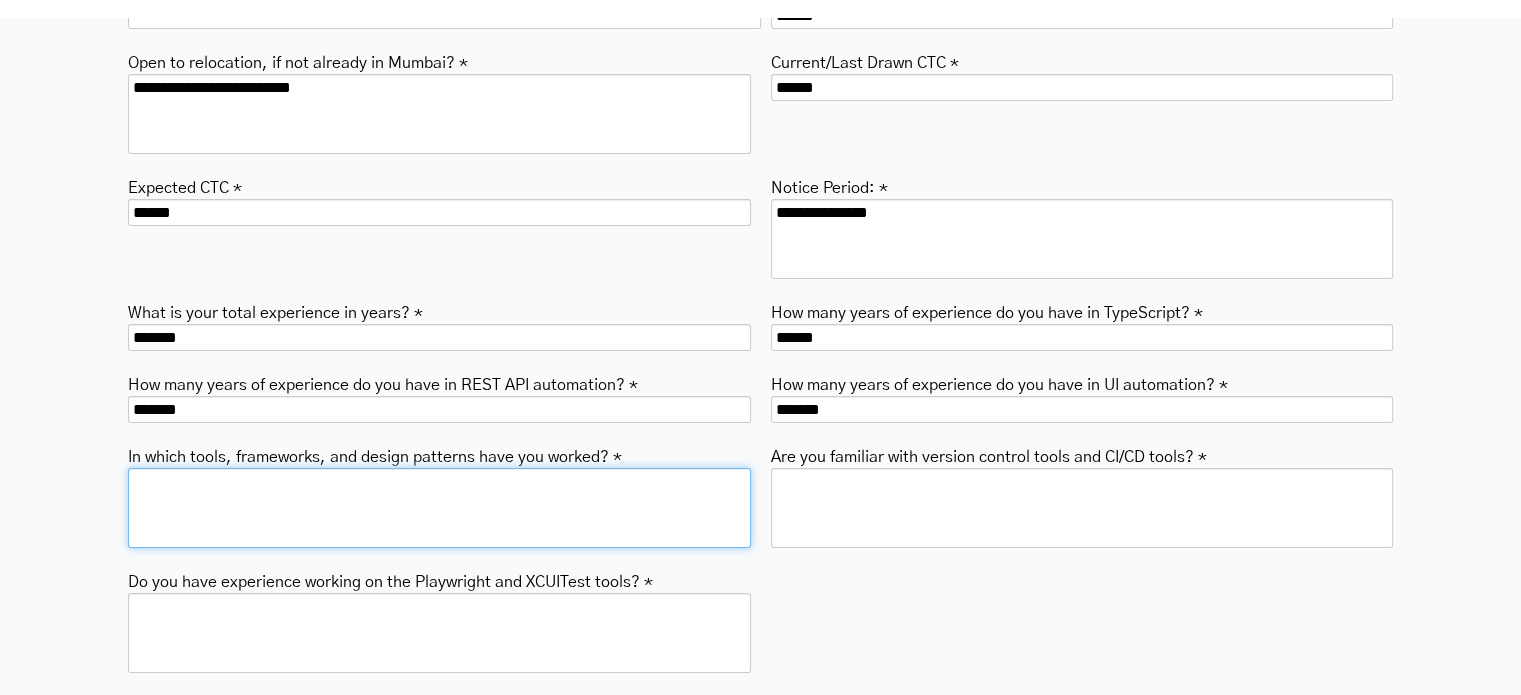 click on "In which tools, frameworks, and design patterns have you worked? *" at bounding box center [439, 508] 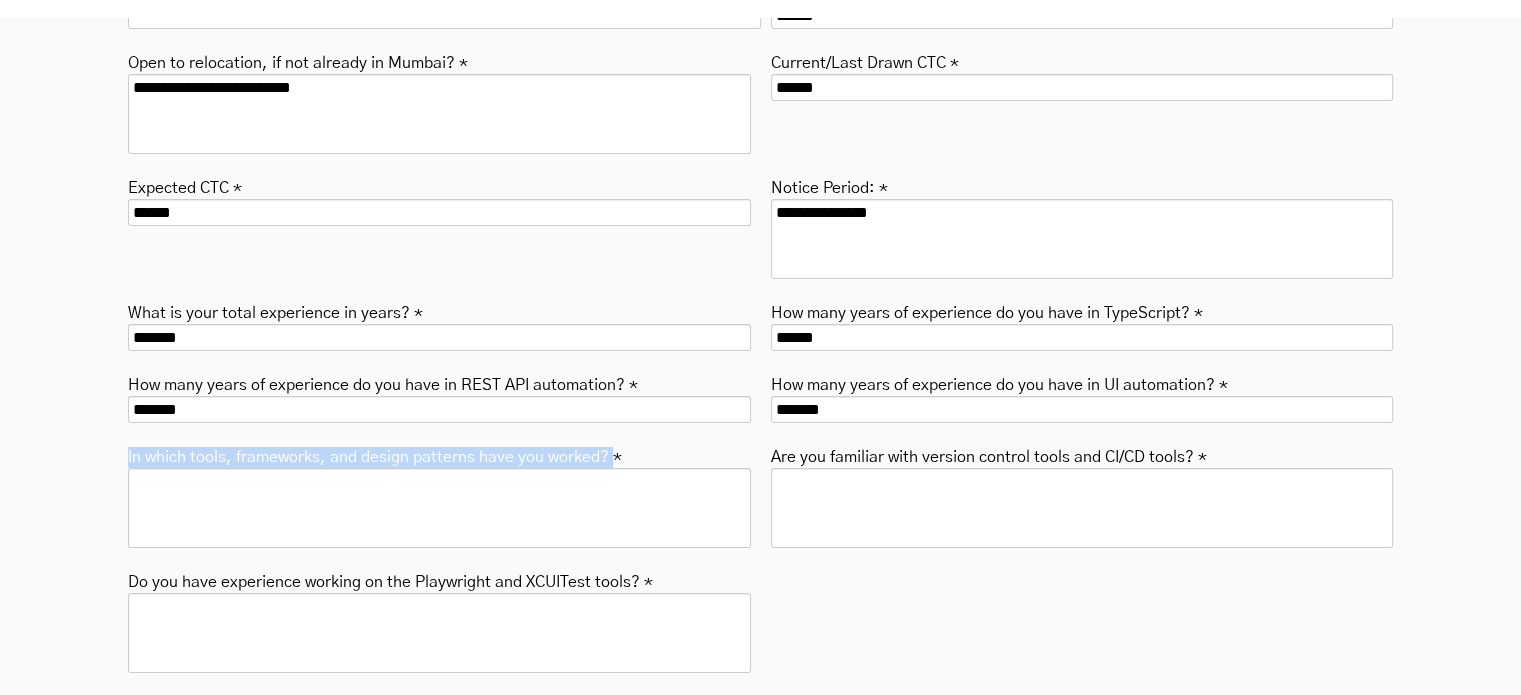 drag, startPoint x: 604, startPoint y: 458, endPoint x: 124, endPoint y: 460, distance: 480.00418 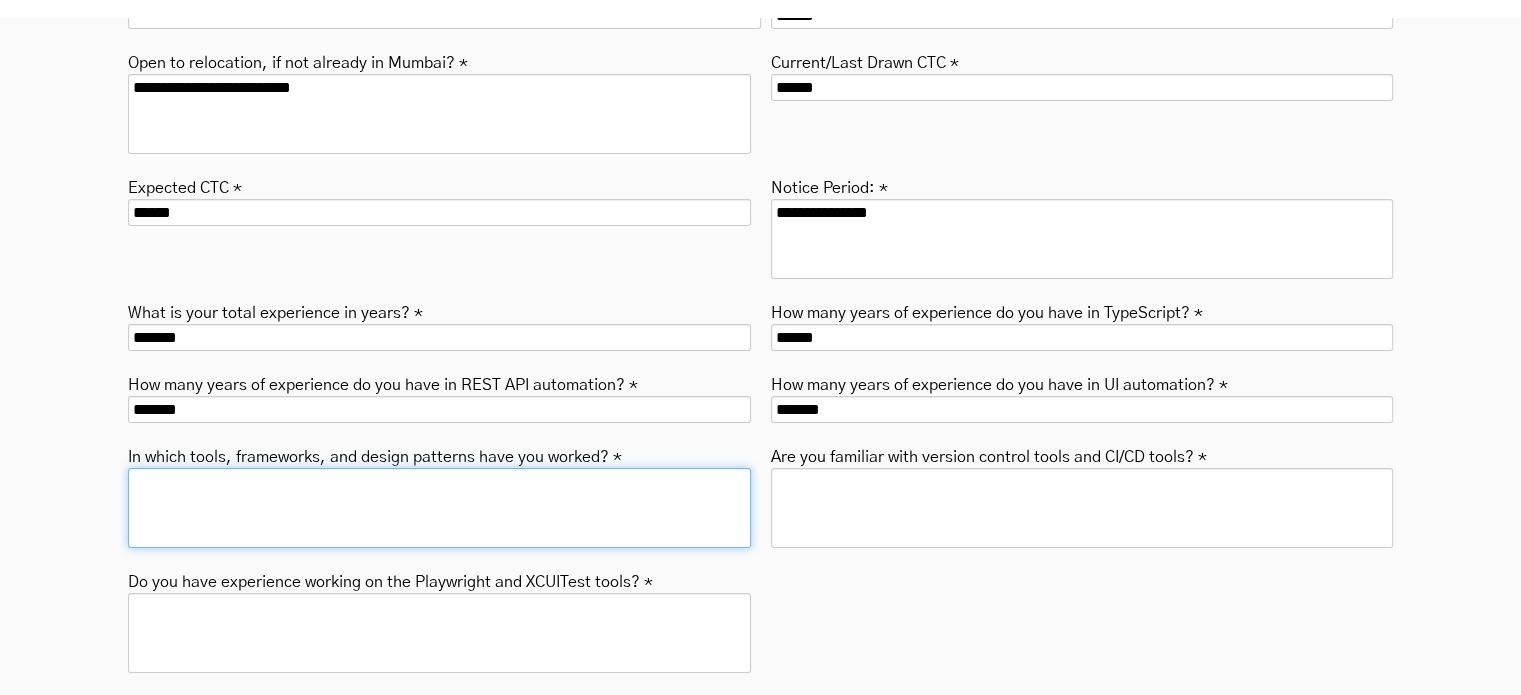 click on "In which tools, frameworks, and design patterns have you worked? *" at bounding box center (439, 508) 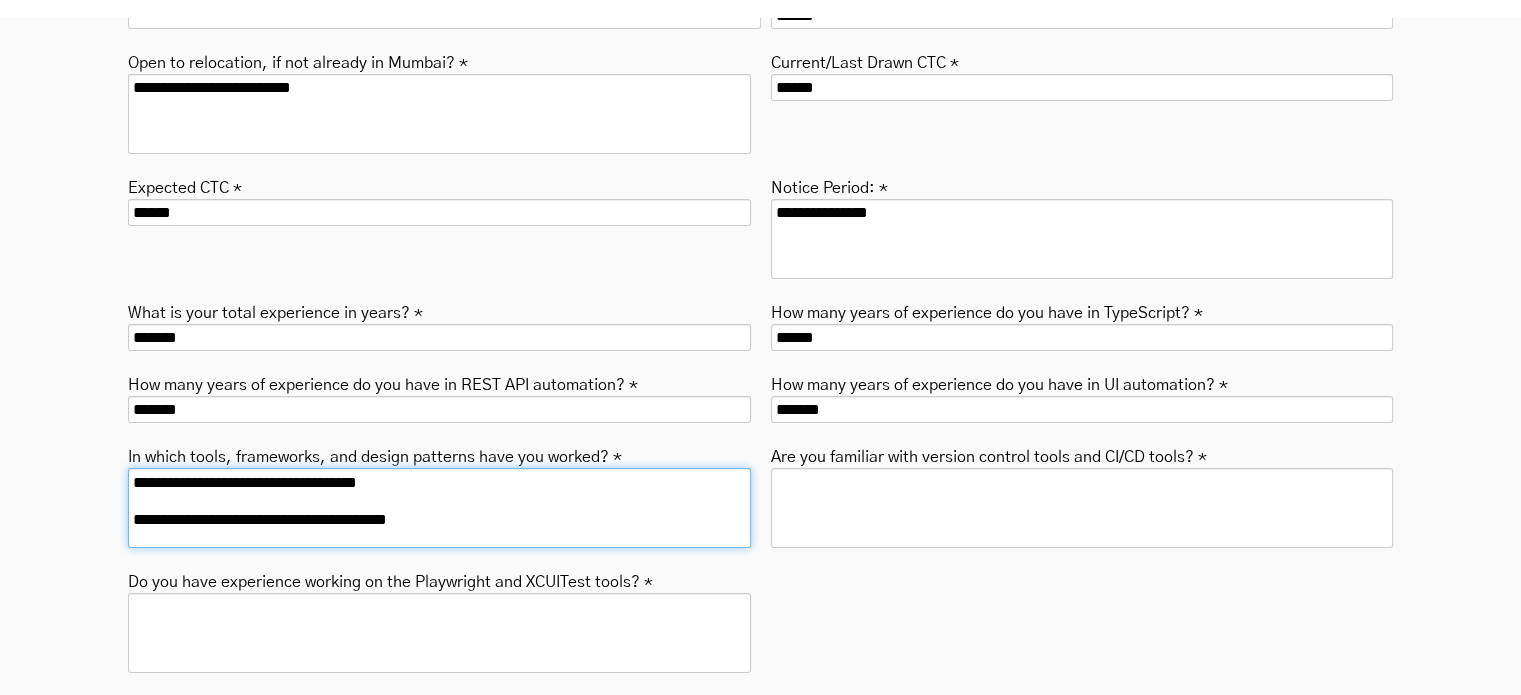 scroll, scrollTop: 222, scrollLeft: 0, axis: vertical 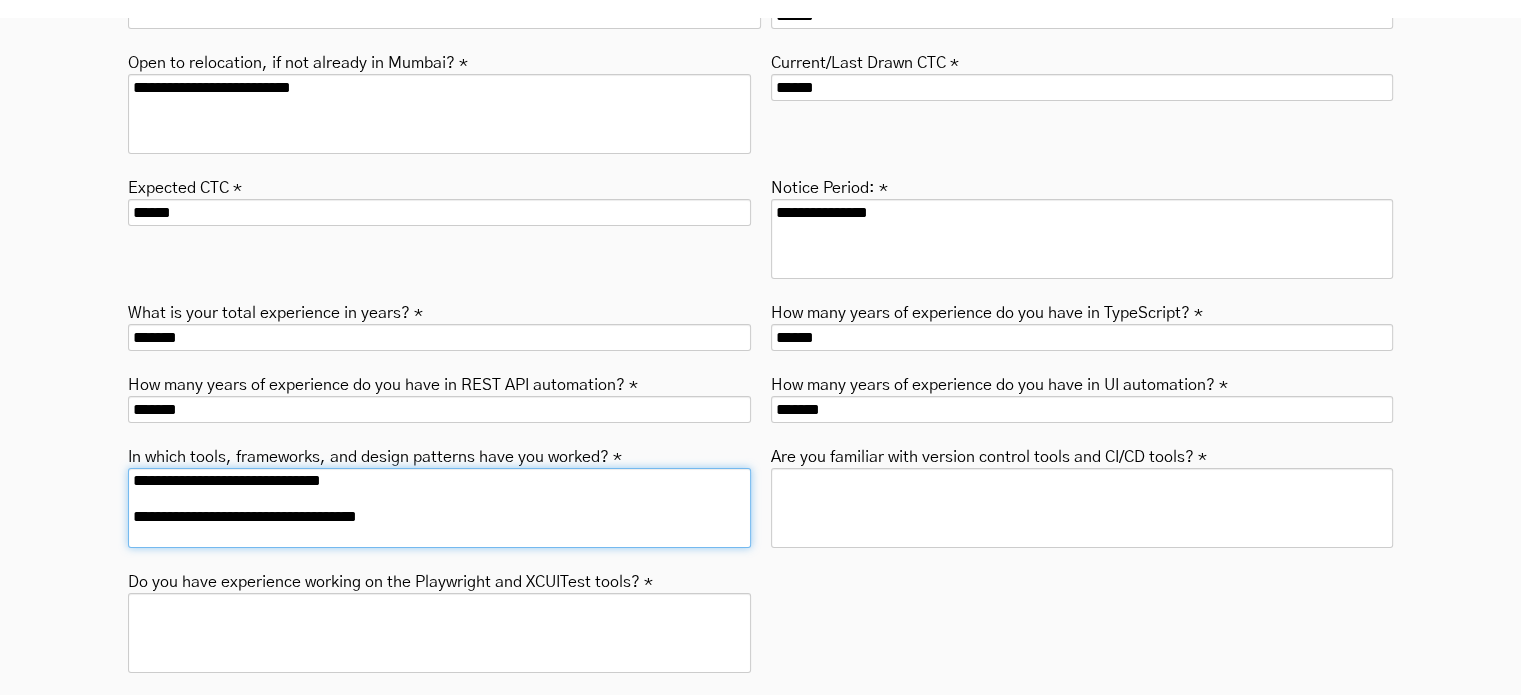 click on "**********" at bounding box center [439, 508] 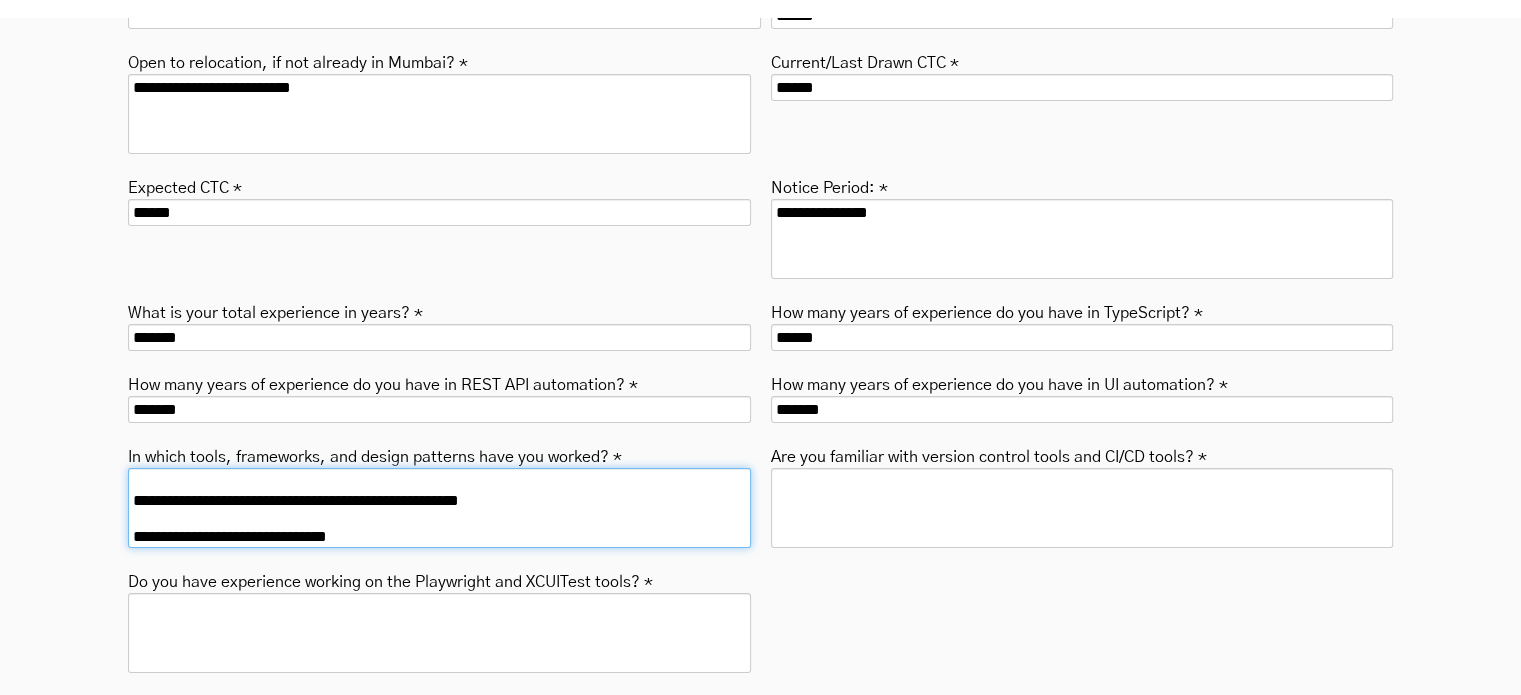 scroll, scrollTop: 0, scrollLeft: 0, axis: both 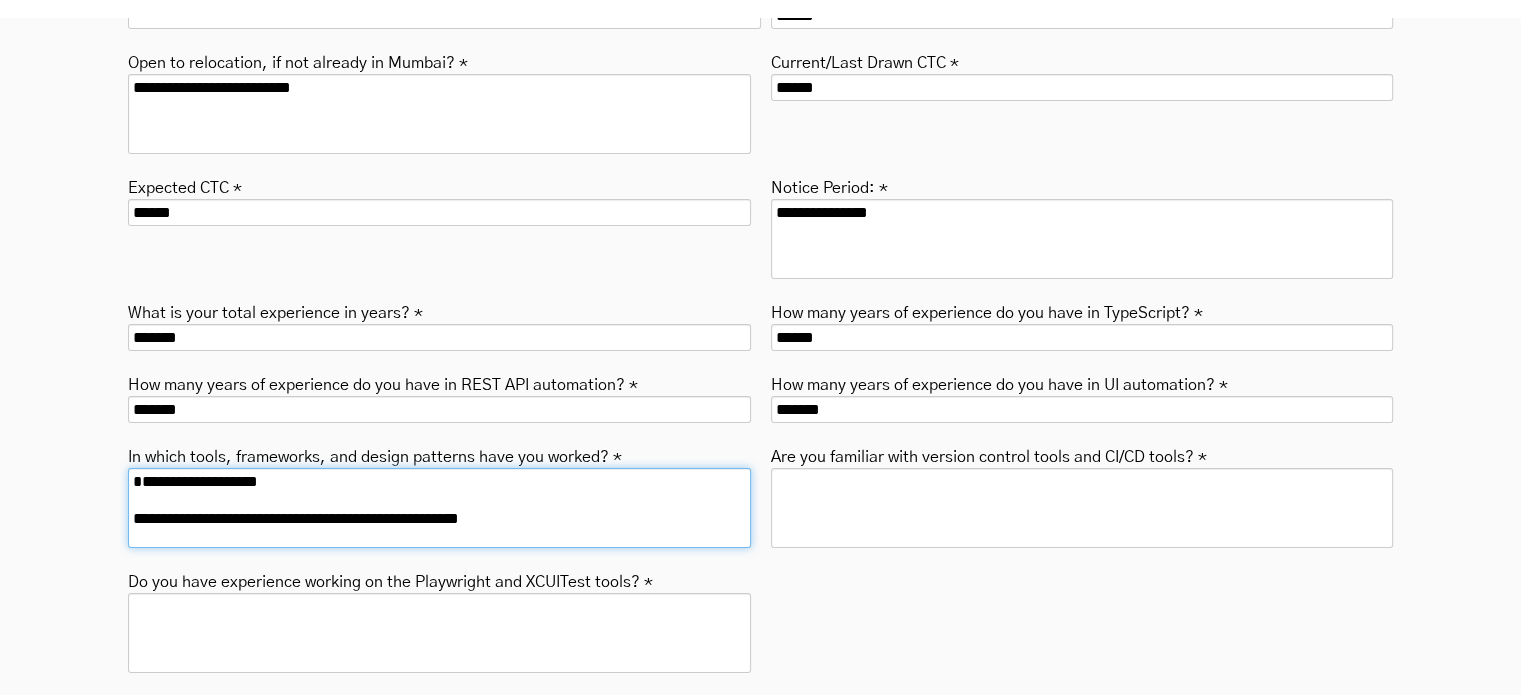 click on "**********" at bounding box center [439, 508] 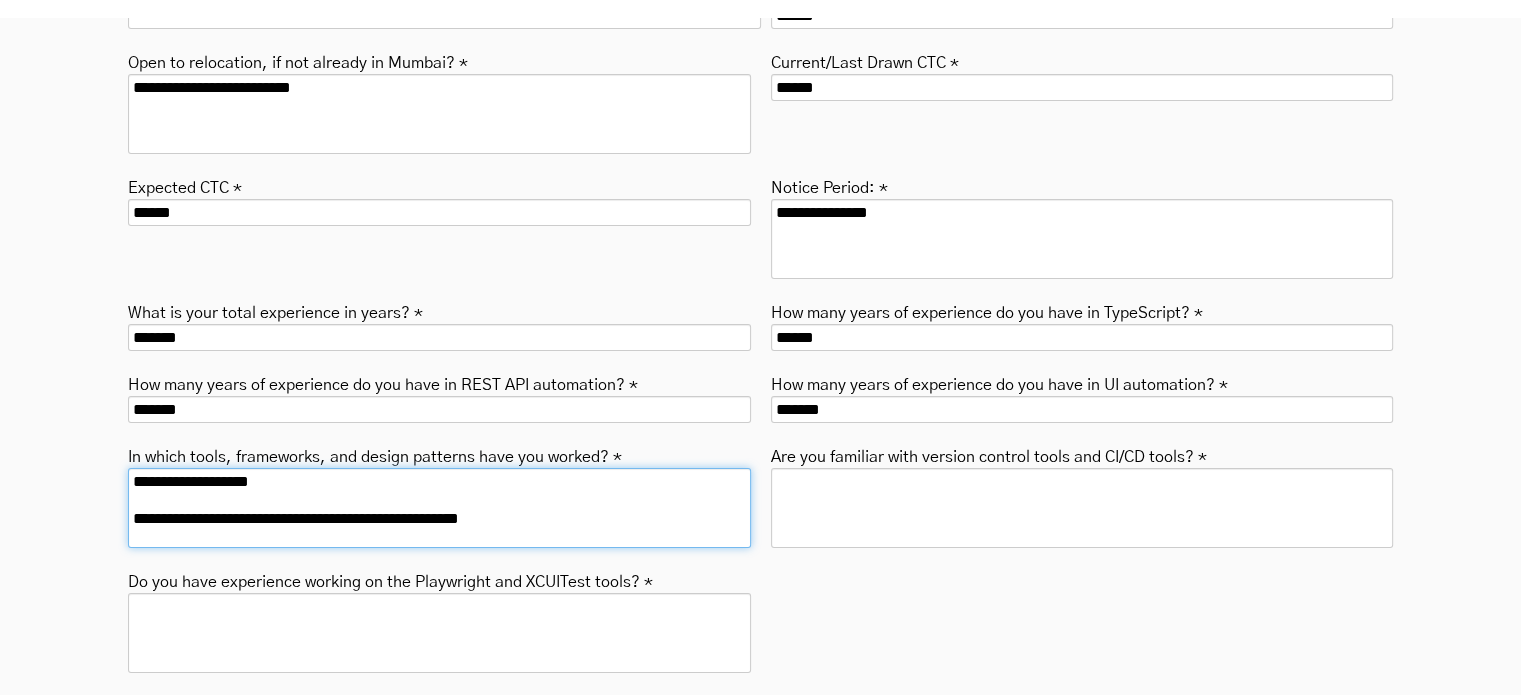 type on "**********" 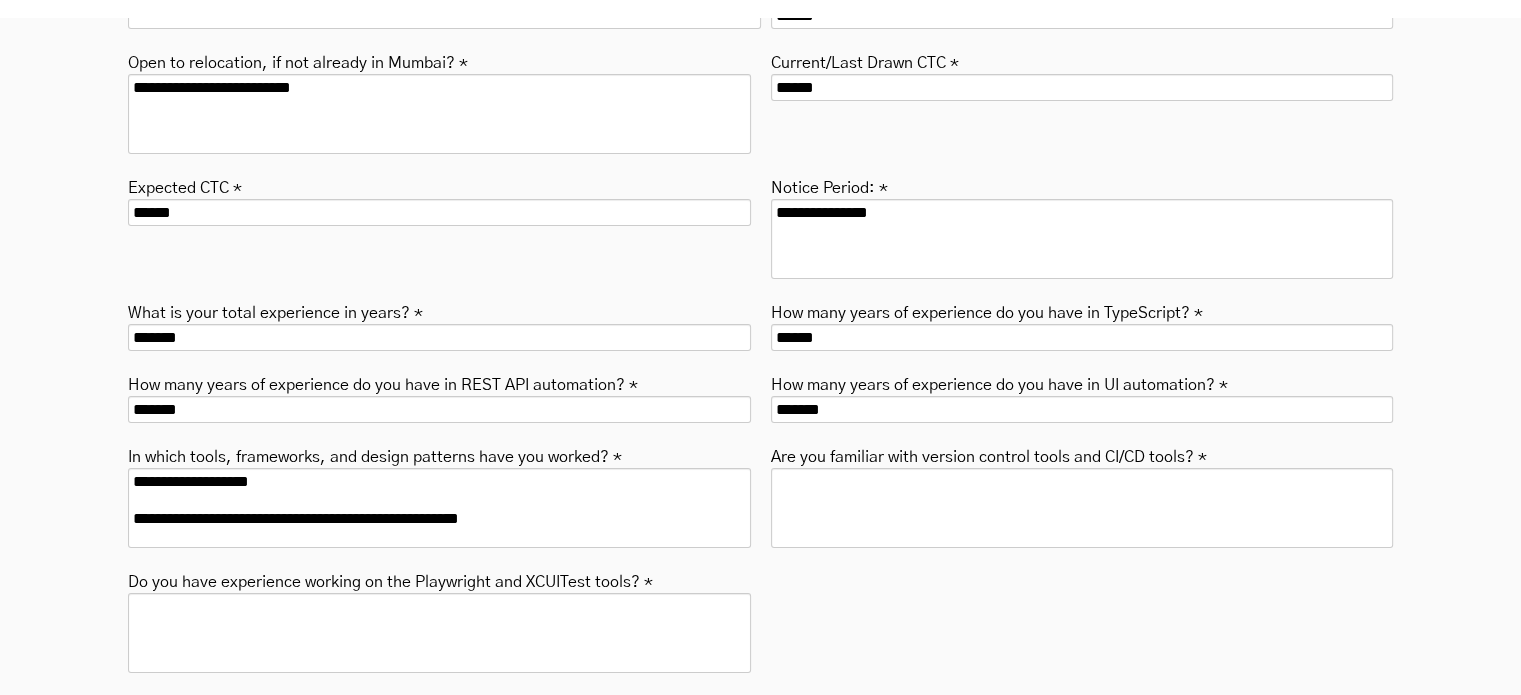 click on "Are you familiar with version control tools and CI/CD tools? *" at bounding box center [989, 455] 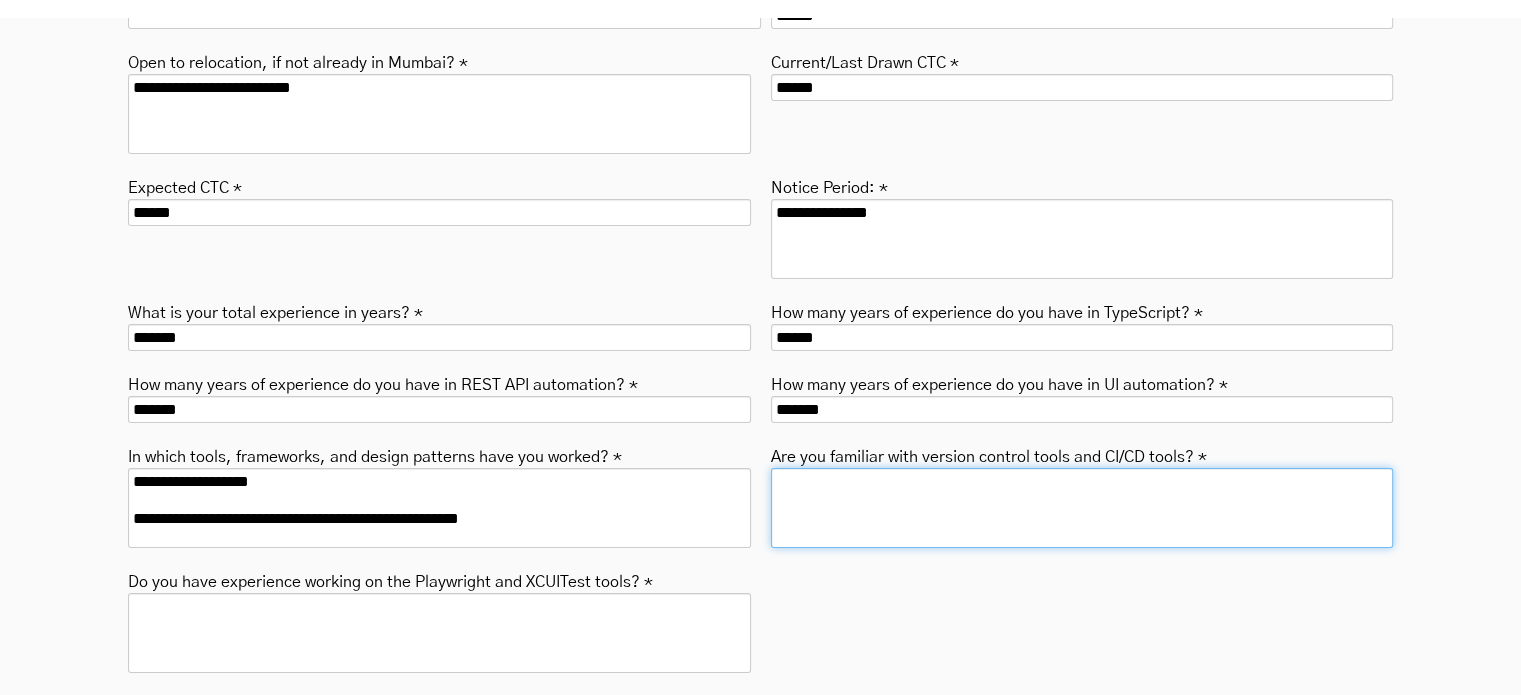 click on "Are you familiar with version control tools and CI/CD tools? *" at bounding box center [1082, 508] 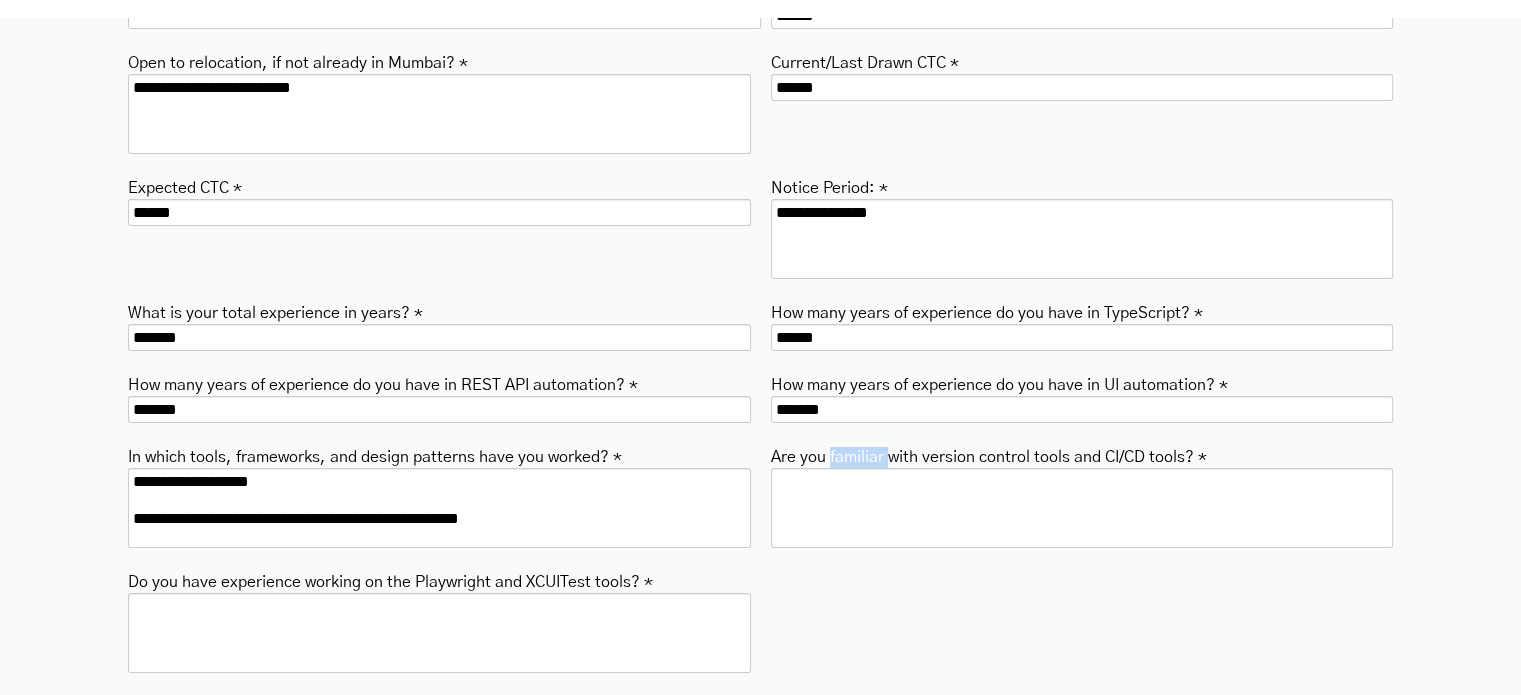 click on "Are you familiar with version control tools and CI/CD tools? *" at bounding box center [989, 455] 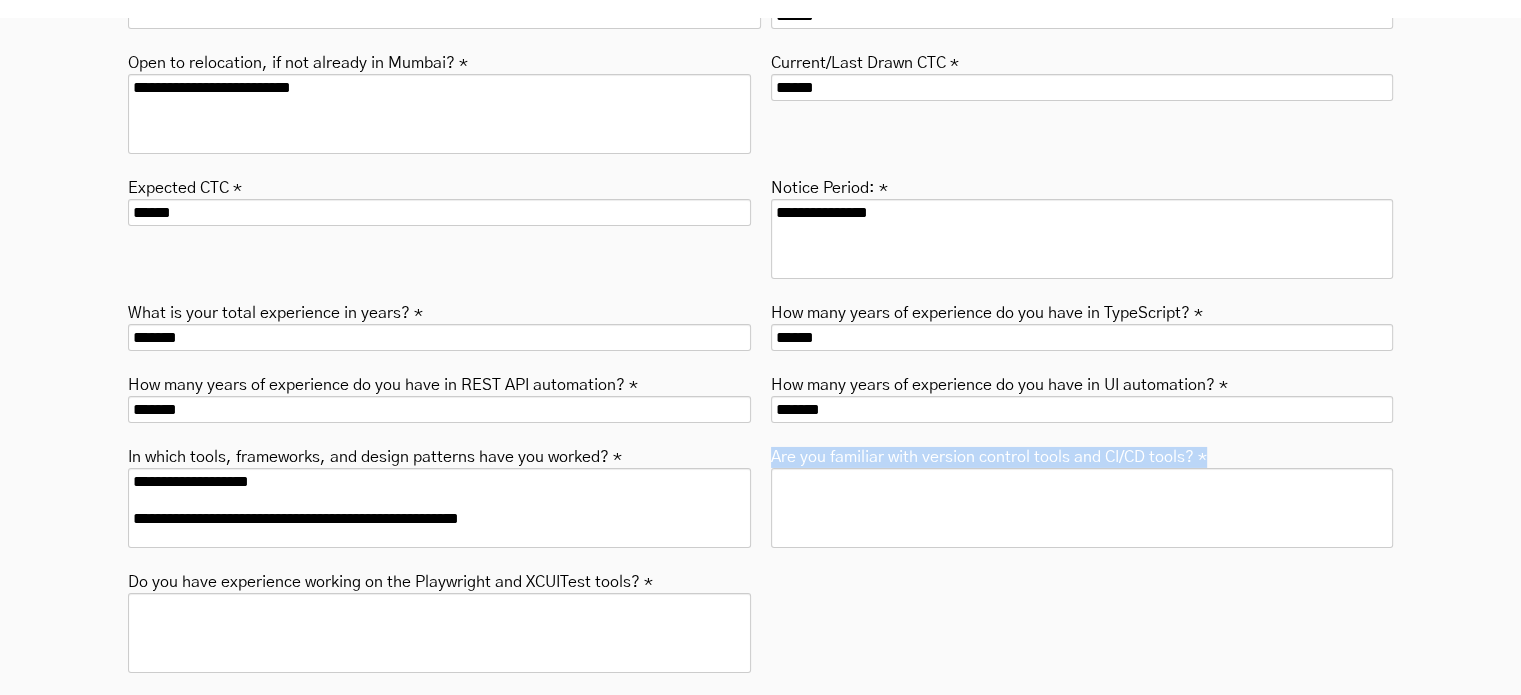 click on "Are you familiar with version control tools and CI/CD tools? *" at bounding box center (989, 455) 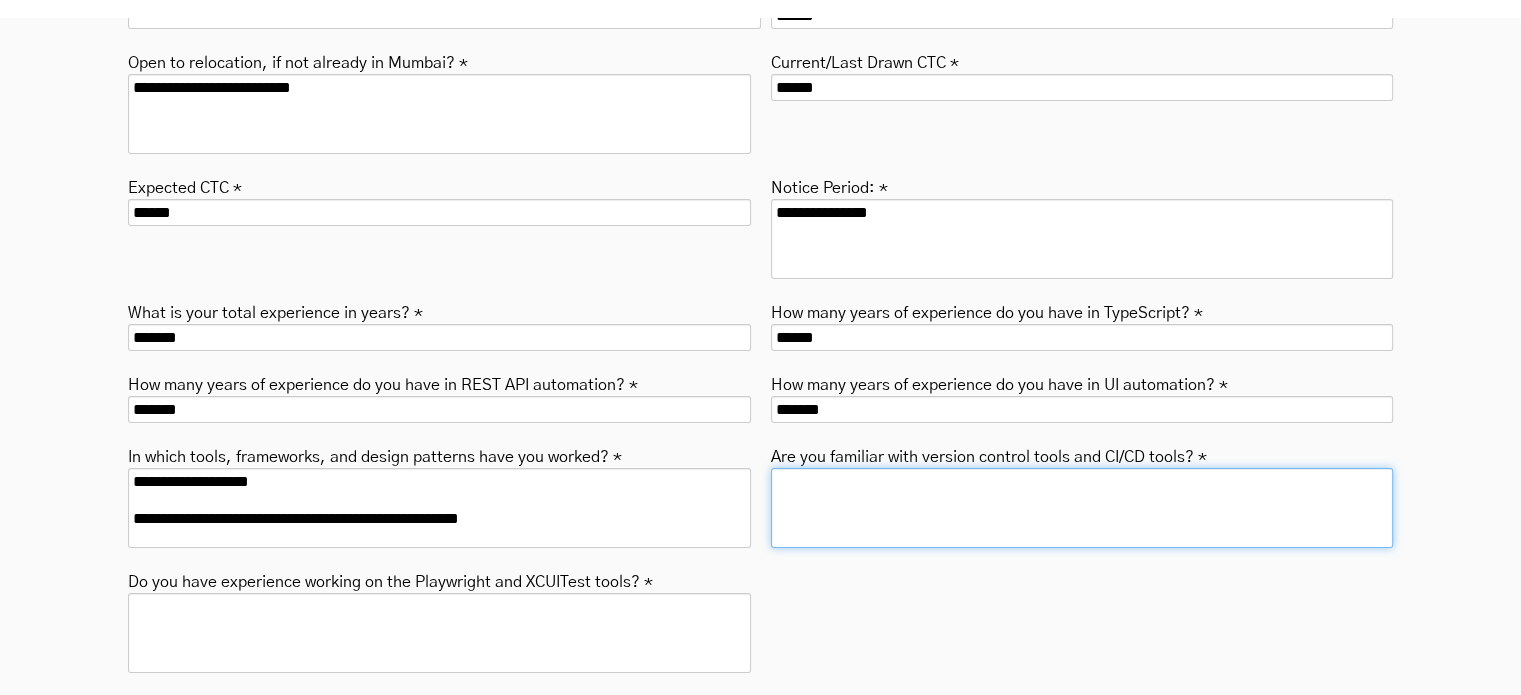 click on "Are you familiar with version control tools and CI/CD tools? *" at bounding box center (1082, 508) 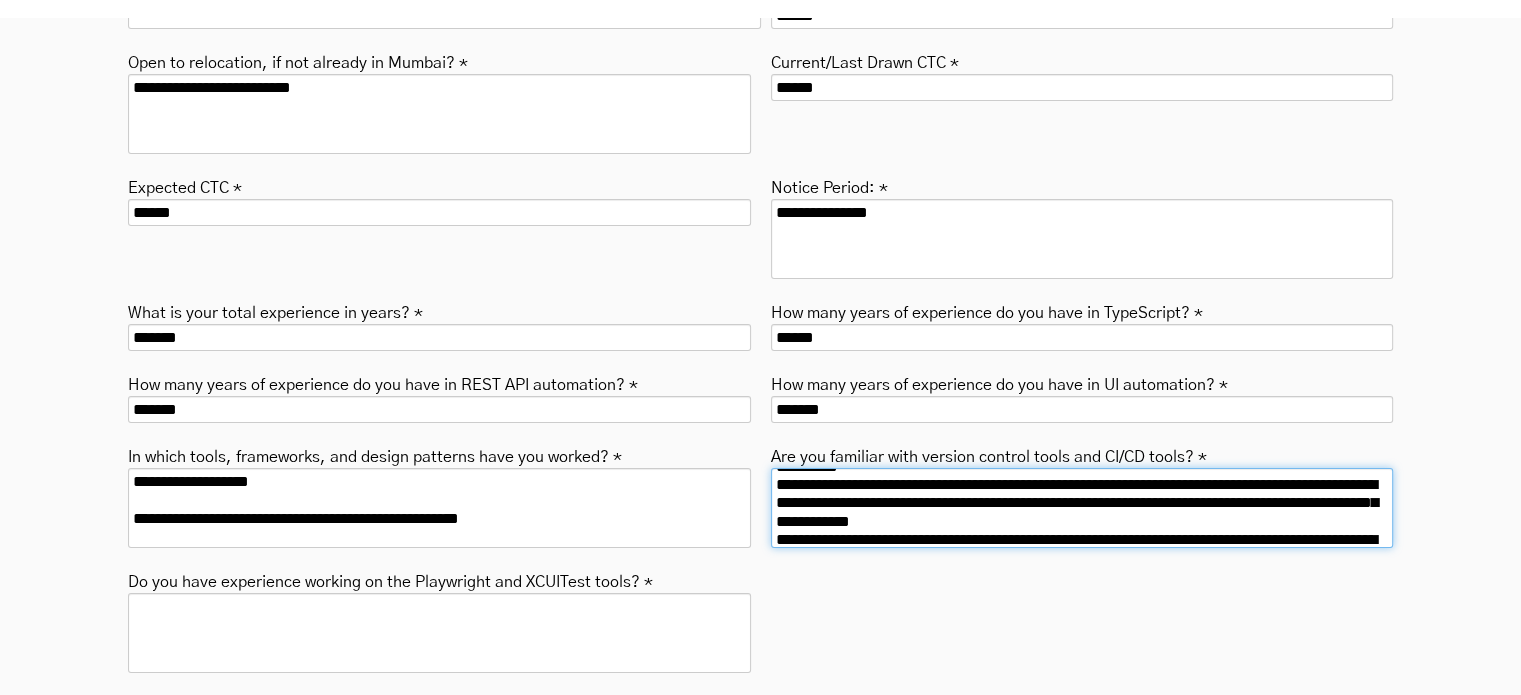 scroll, scrollTop: 52, scrollLeft: 0, axis: vertical 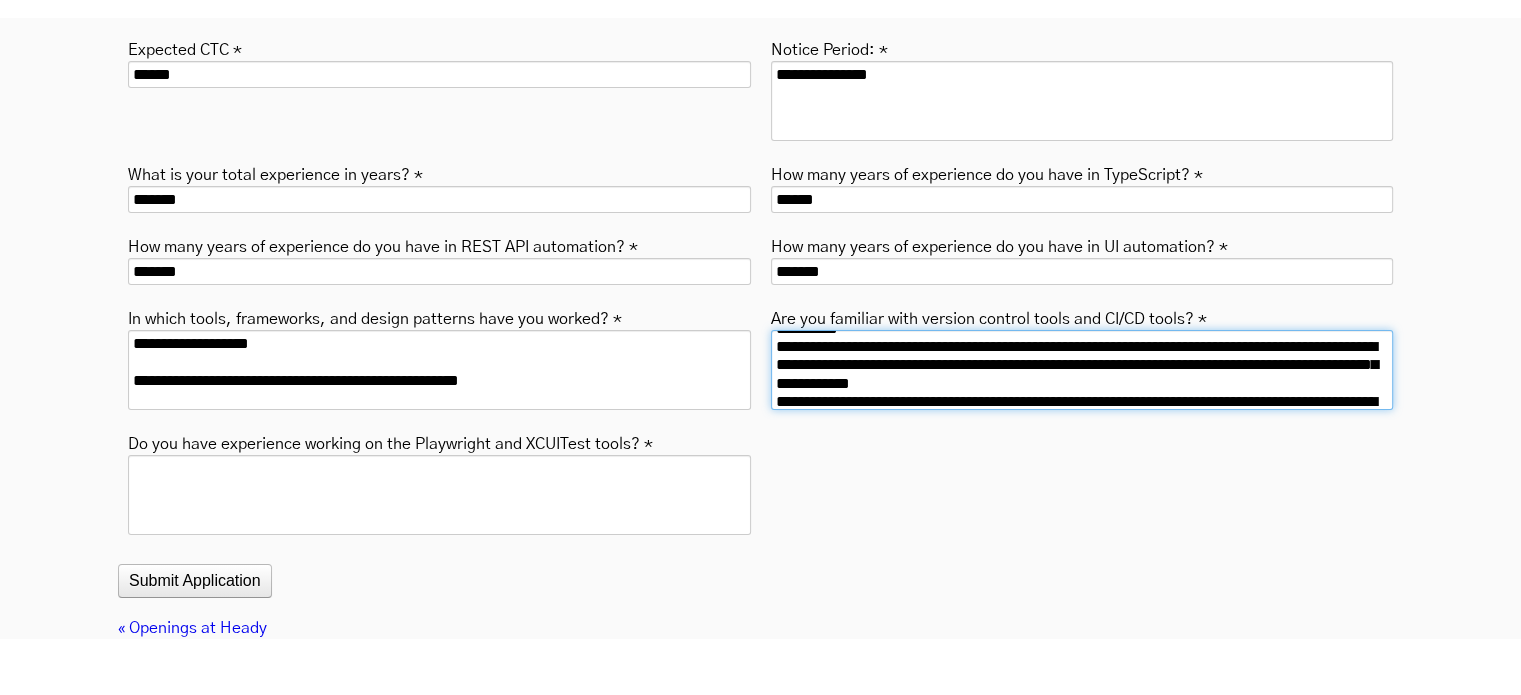 type on "**********" 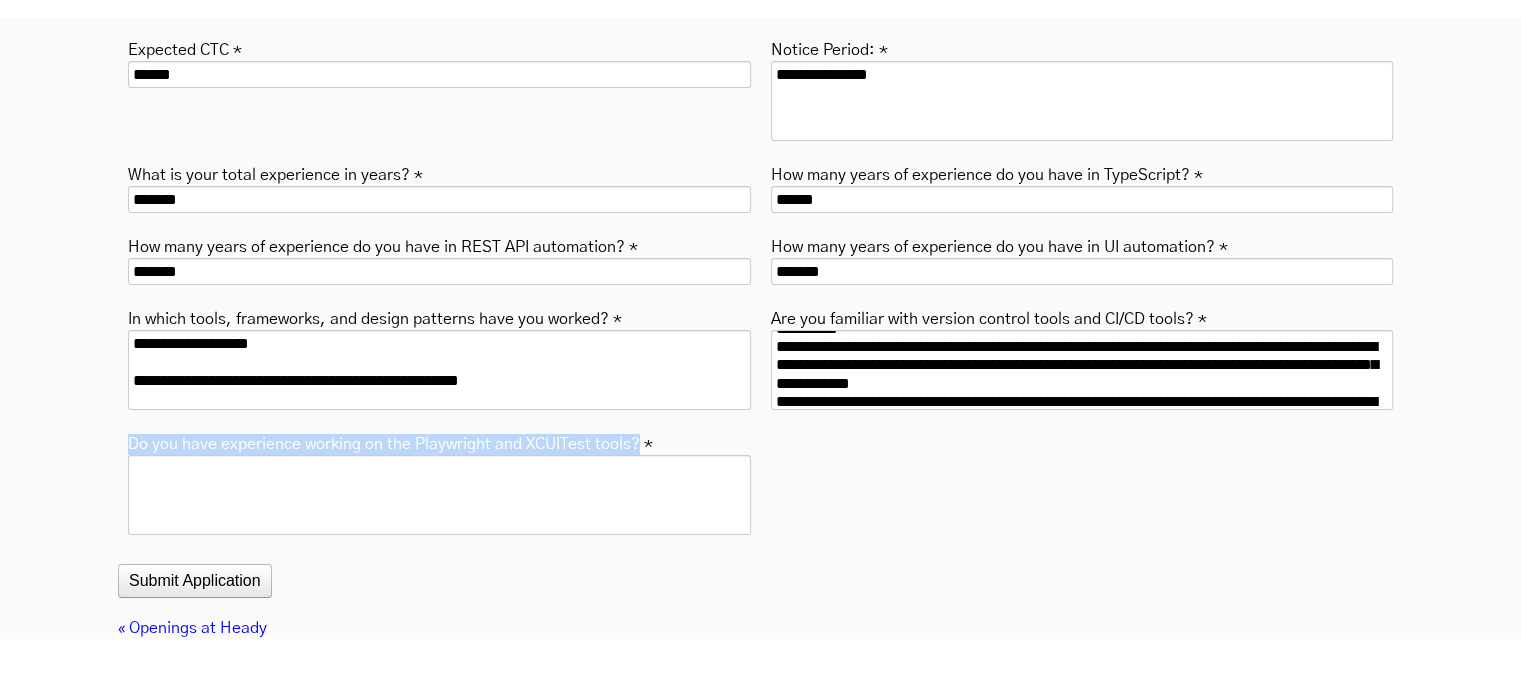 drag, startPoint x: 634, startPoint y: 447, endPoint x: 128, endPoint y: 444, distance: 506.00888 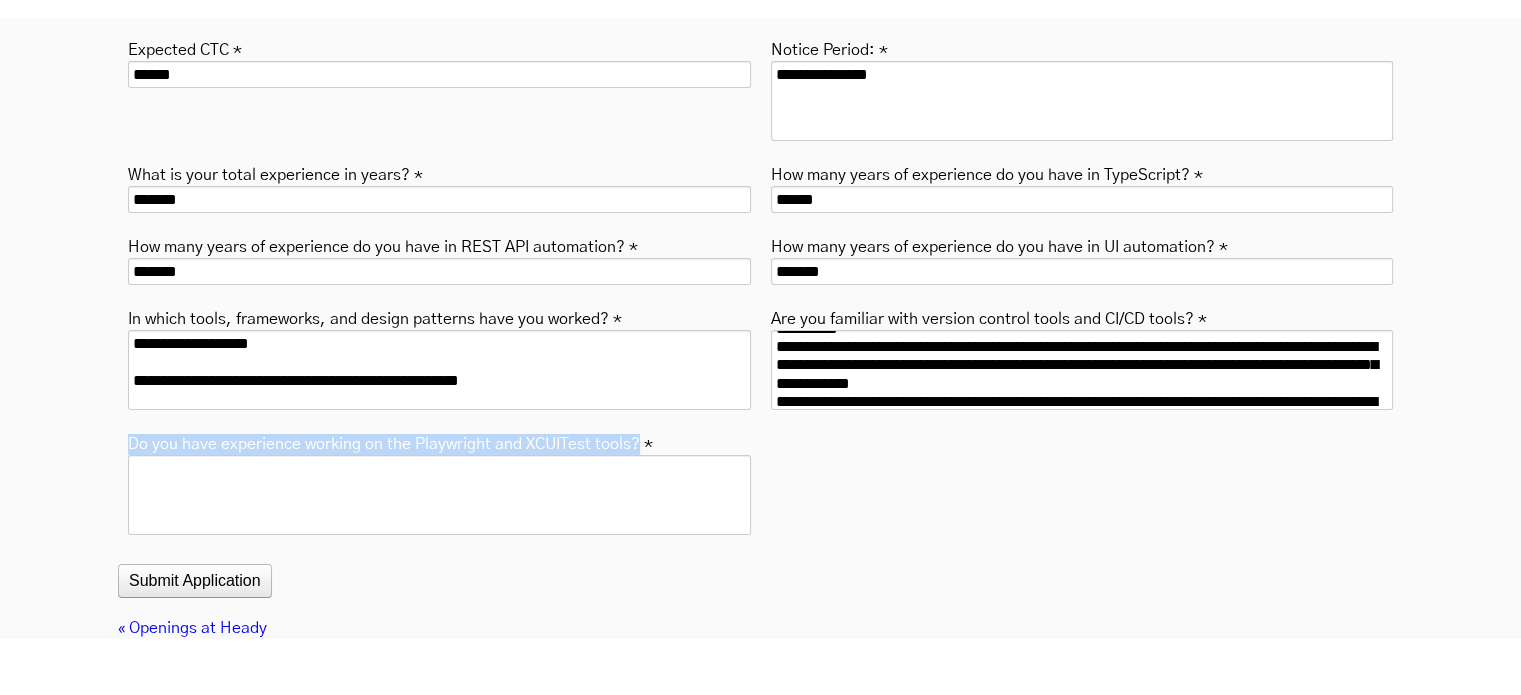 click on "Do you have experience working on the Playwright and XCUITest tools? *" at bounding box center (390, 442) 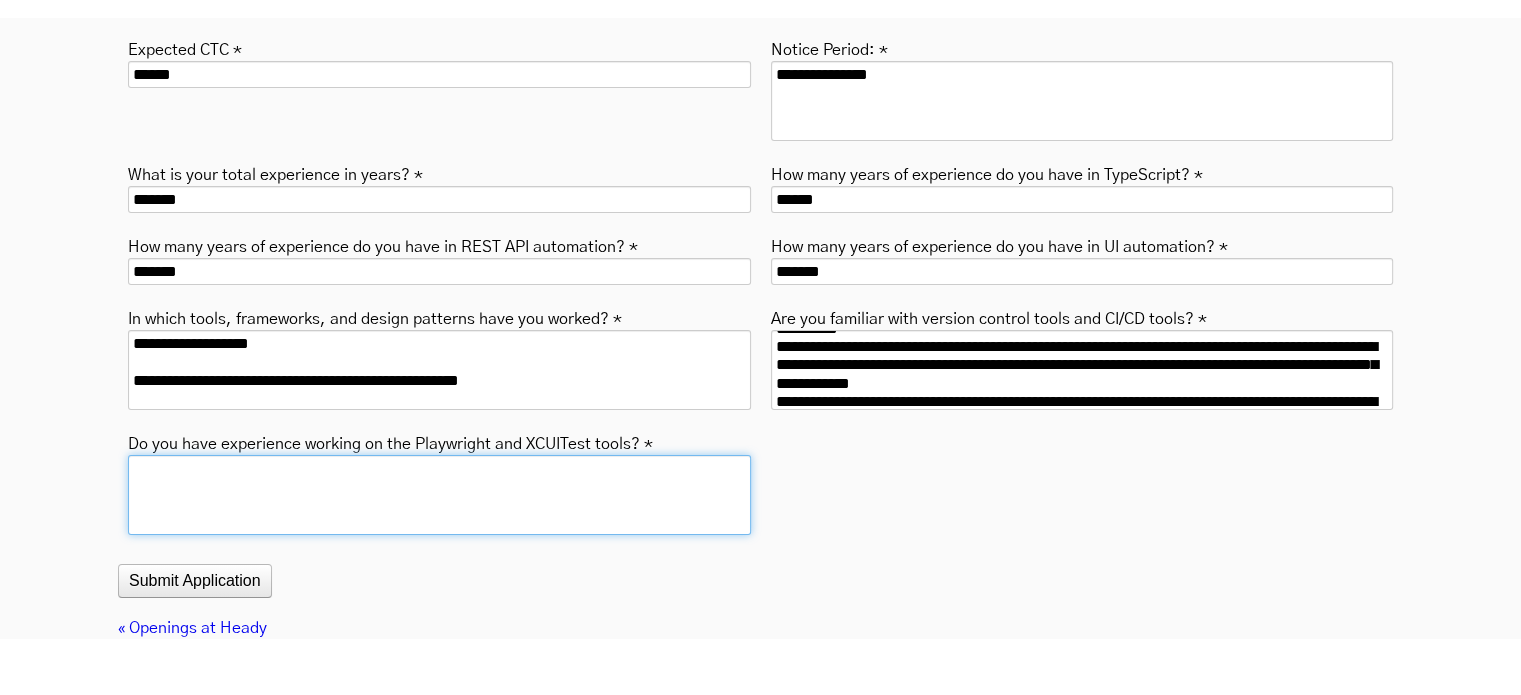 click on "Do you have experience working on the Playwright and XCUITest tools? *" at bounding box center [439, 495] 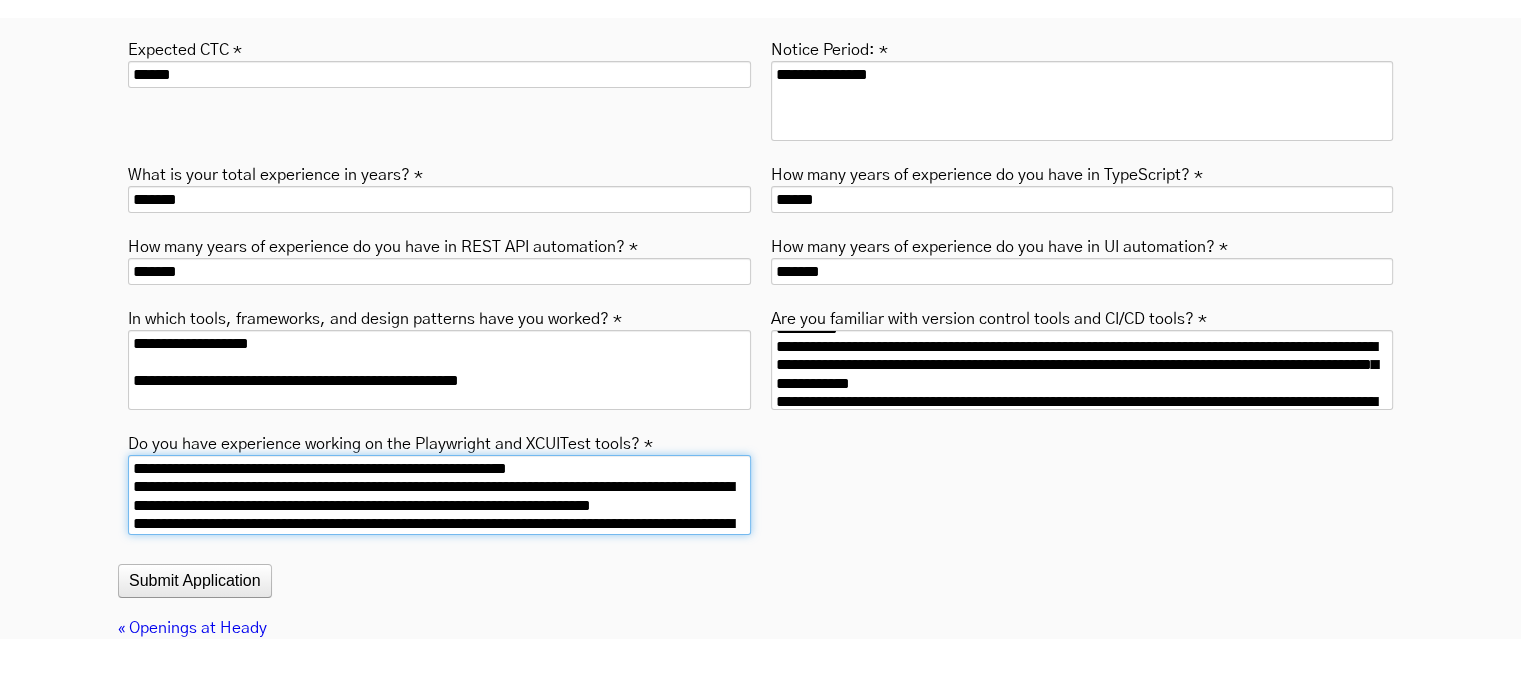 scroll, scrollTop: 35, scrollLeft: 0, axis: vertical 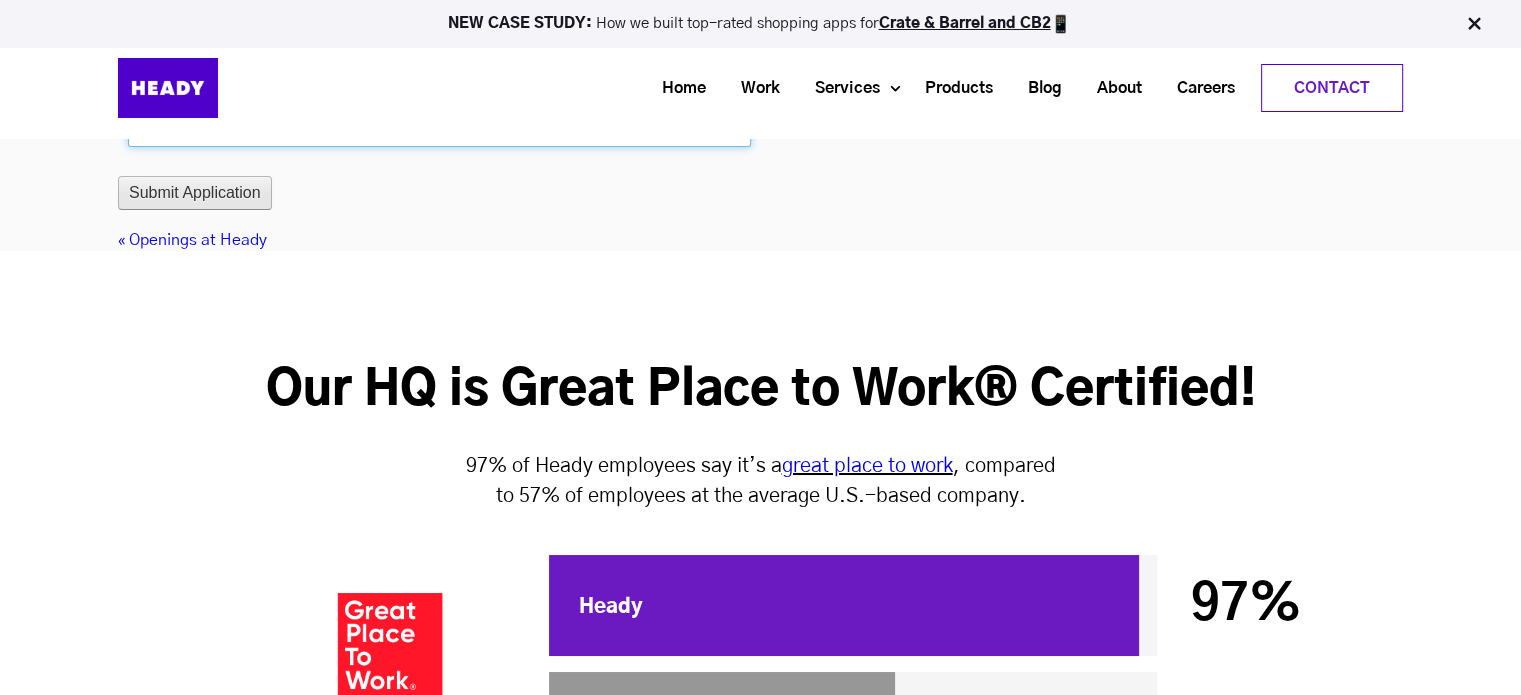 type on "**********" 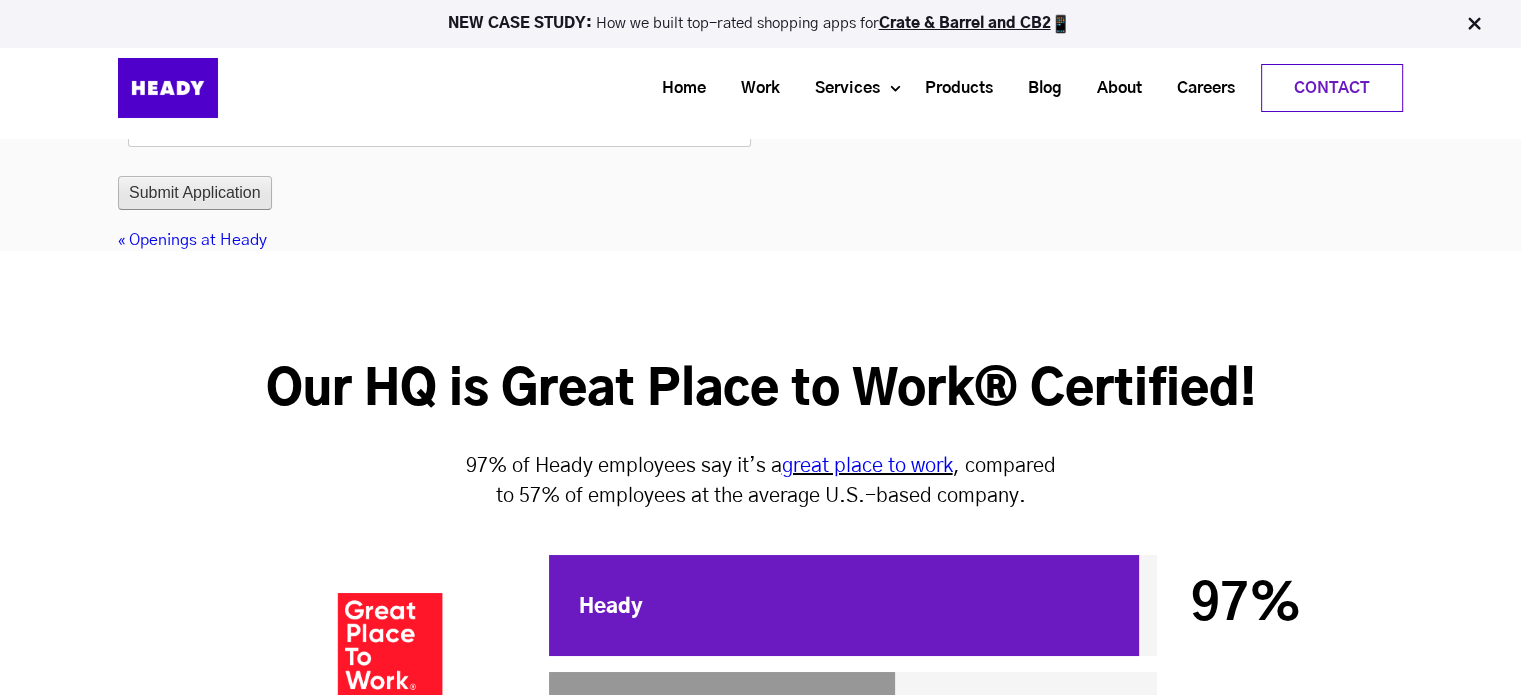 click on "Submit Application" at bounding box center (195, 193) 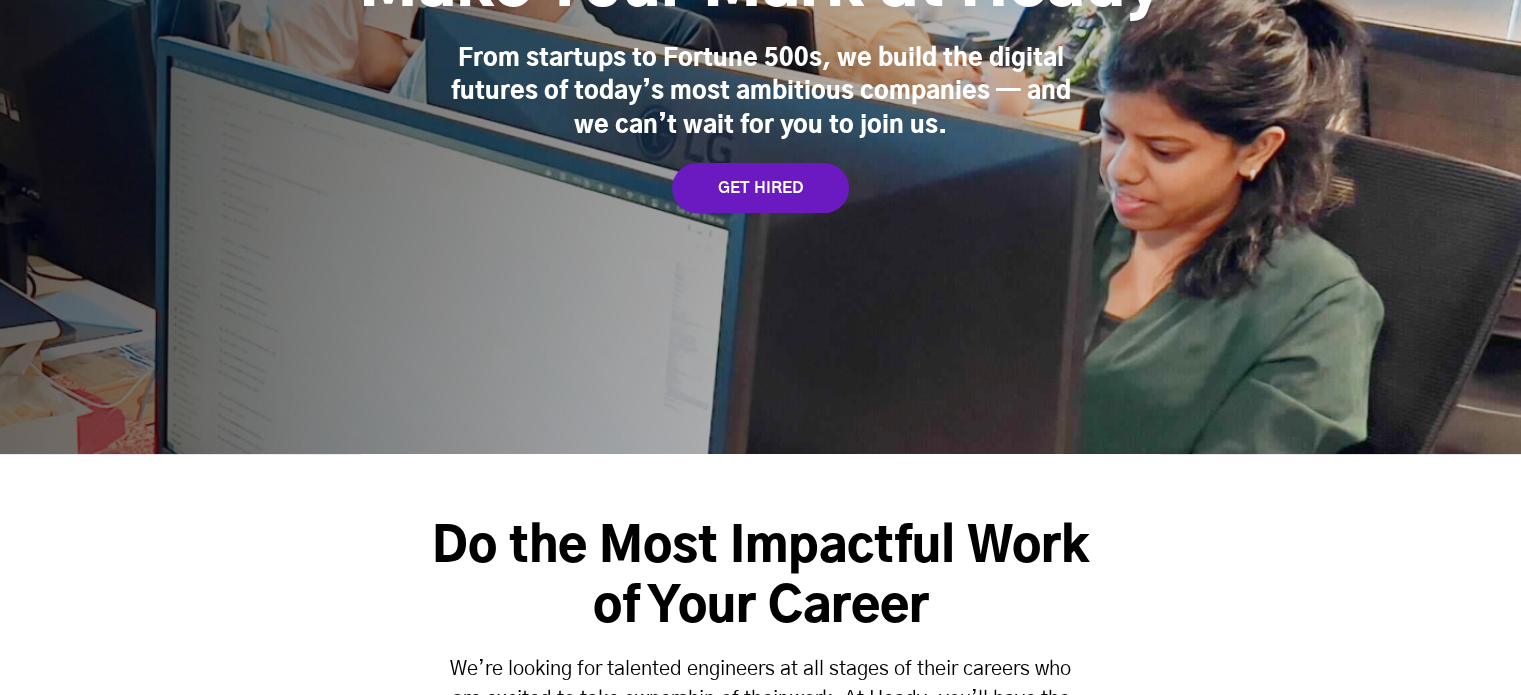 scroll, scrollTop: 0, scrollLeft: 0, axis: both 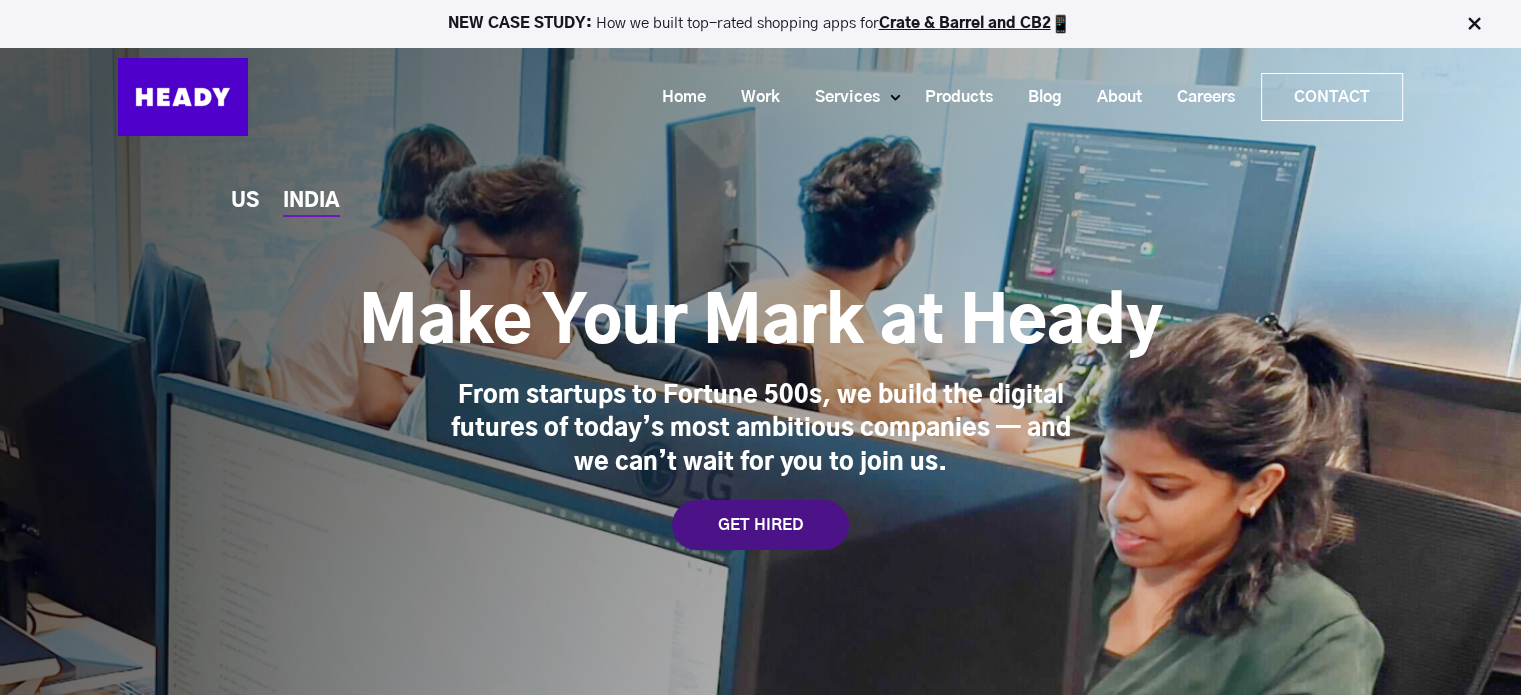 click on "GET HIRED" at bounding box center [760, 525] 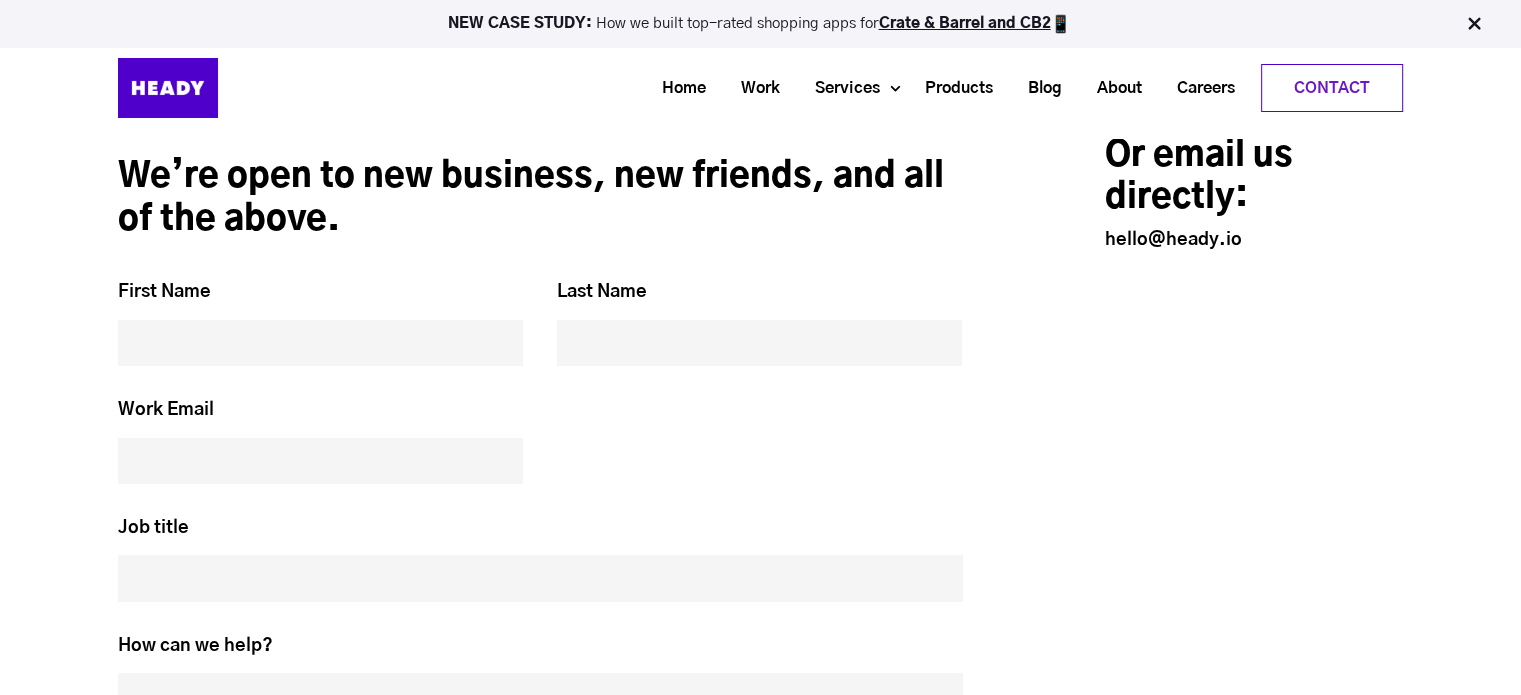 scroll, scrollTop: 9230, scrollLeft: 0, axis: vertical 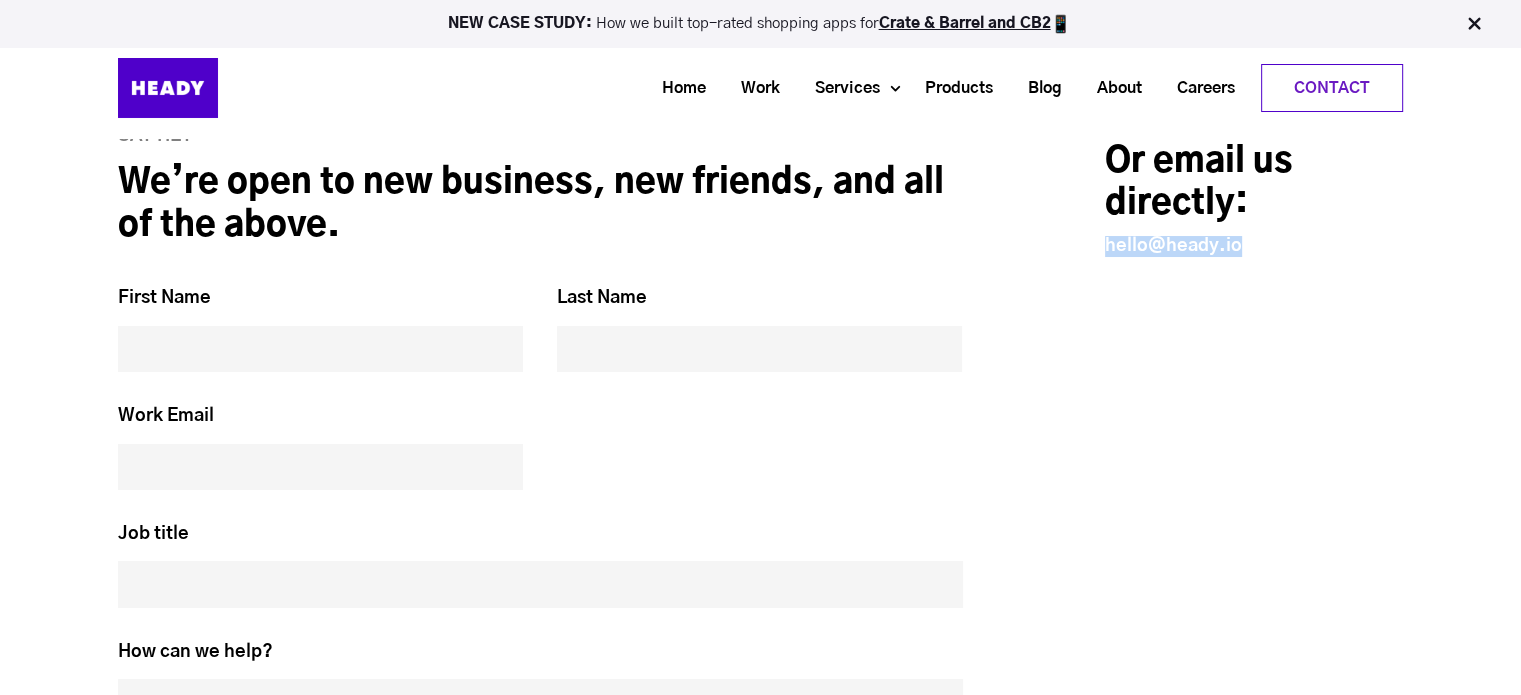 drag, startPoint x: 1280, startPoint y: 242, endPoint x: 1069, endPoint y: 237, distance: 211.05923 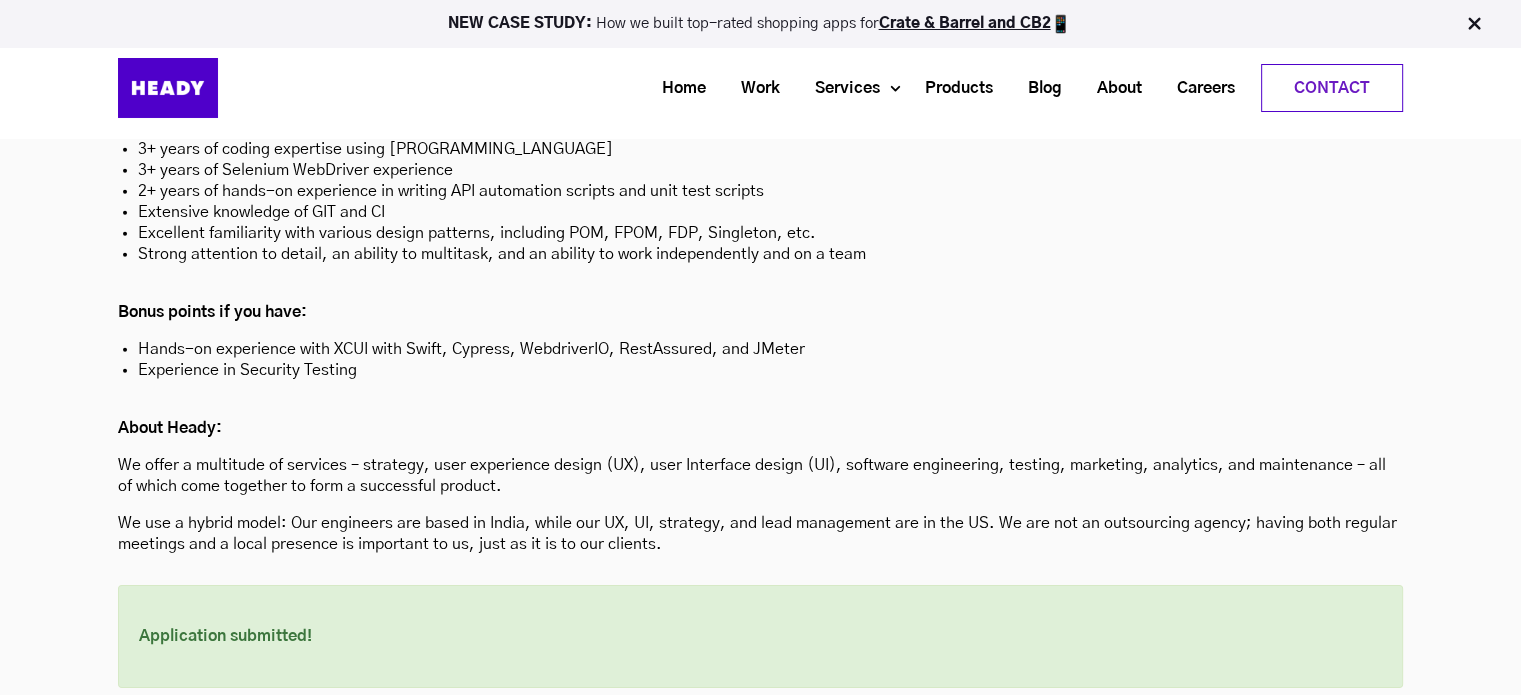 scroll, scrollTop: 5982, scrollLeft: 0, axis: vertical 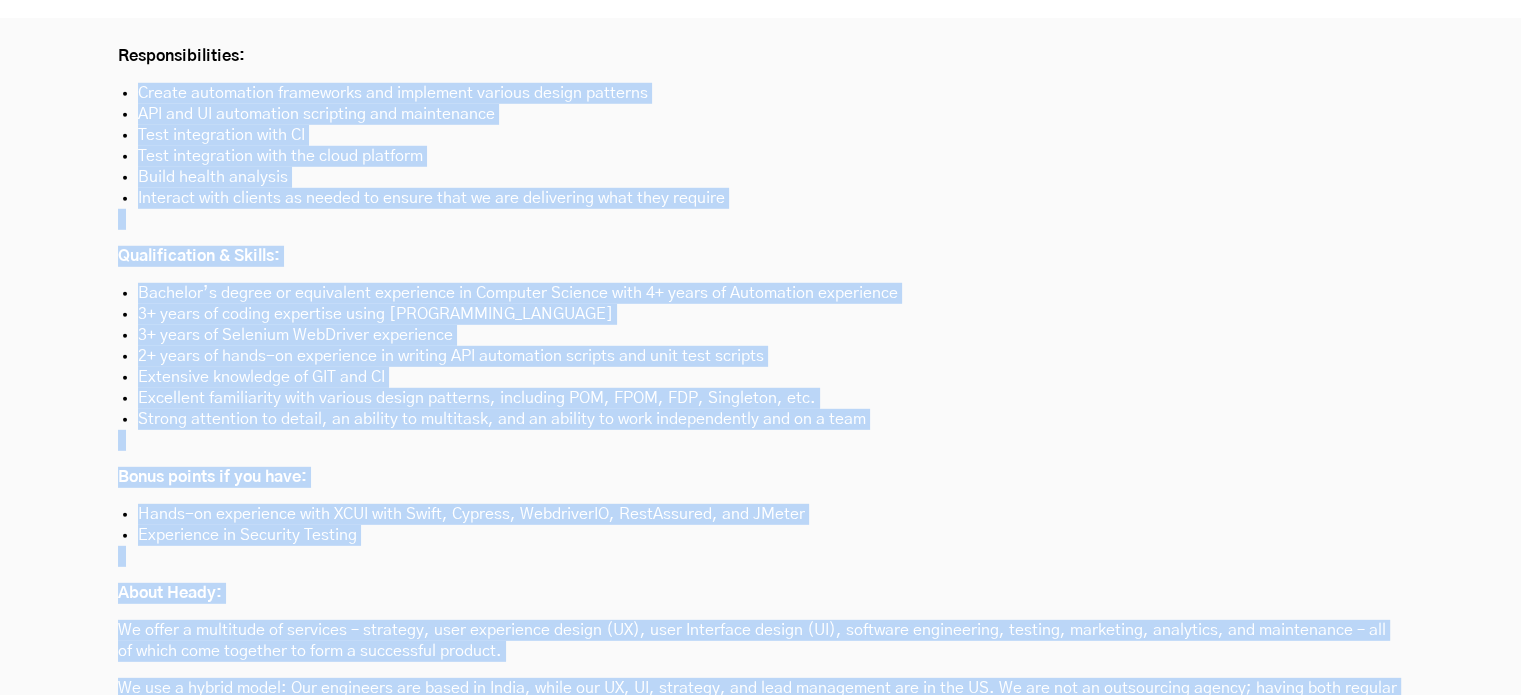 drag, startPoint x: 664, startPoint y: 550, endPoint x: 91, endPoint y: 79, distance: 741.73444 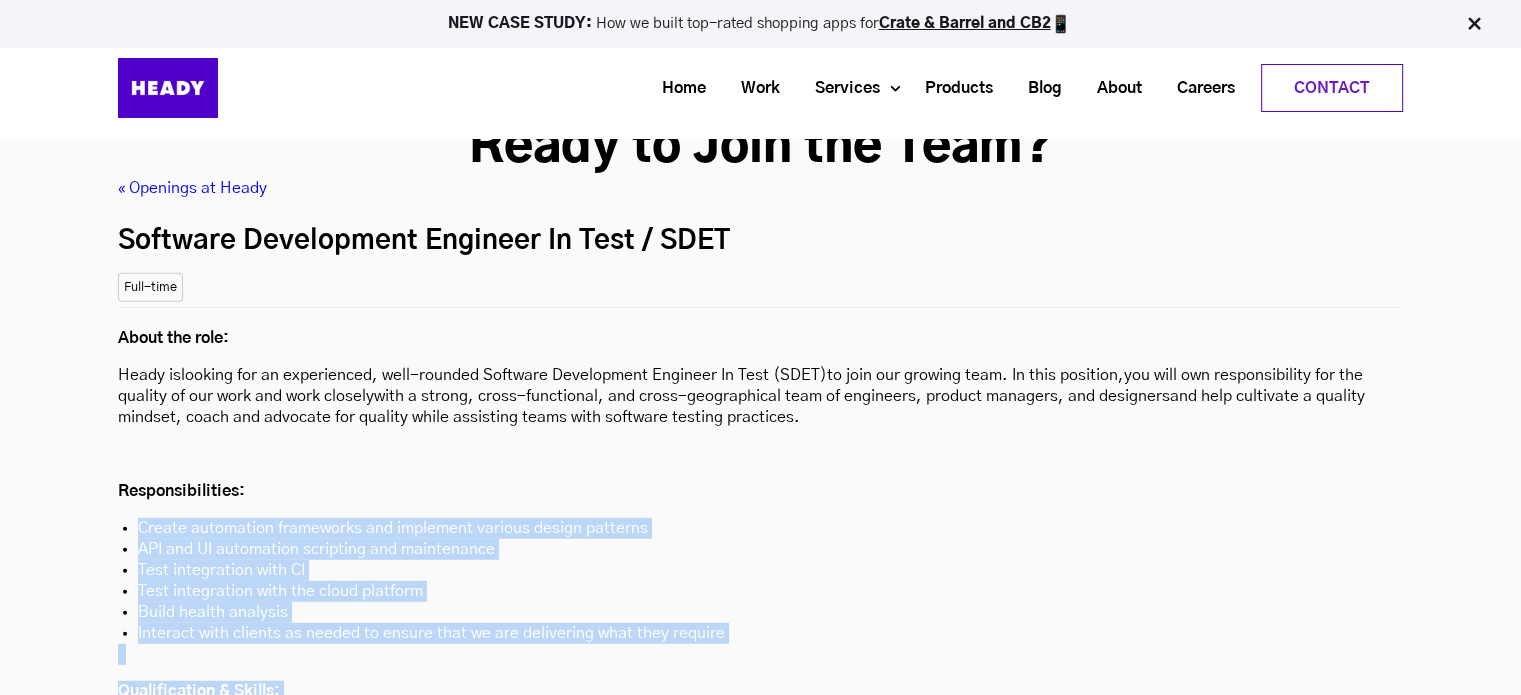 scroll, scrollTop: 5380, scrollLeft: 0, axis: vertical 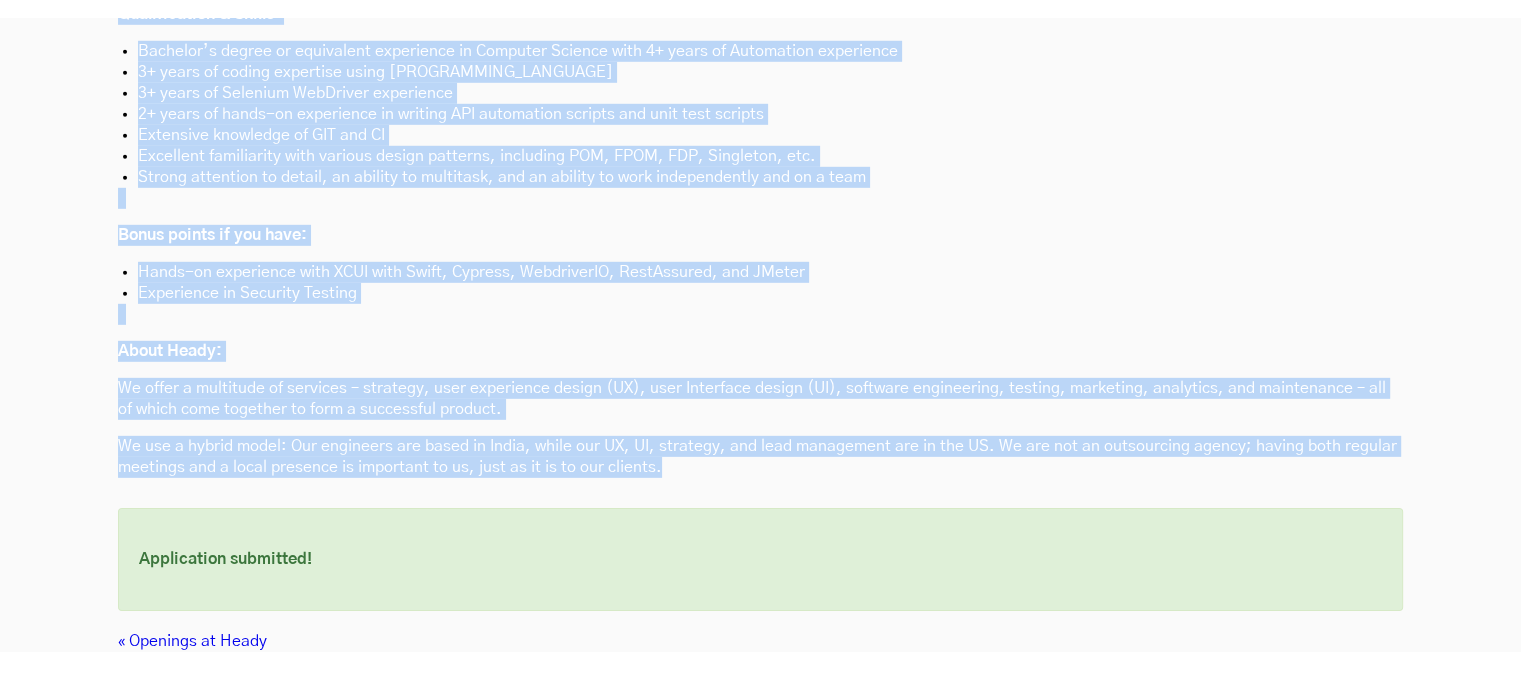 drag, startPoint x: 119, startPoint y: 242, endPoint x: 672, endPoint y: 461, distance: 594.7857 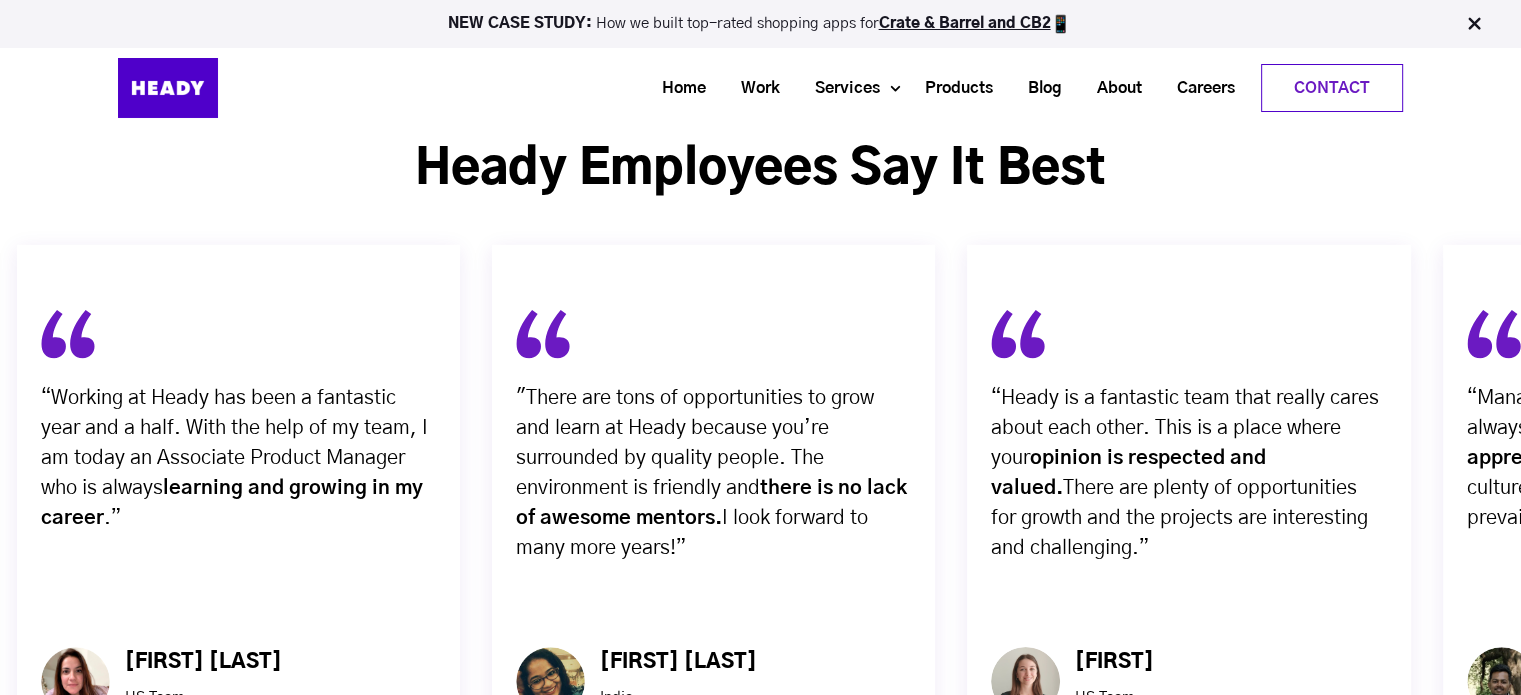 scroll, scrollTop: 5519, scrollLeft: 0, axis: vertical 